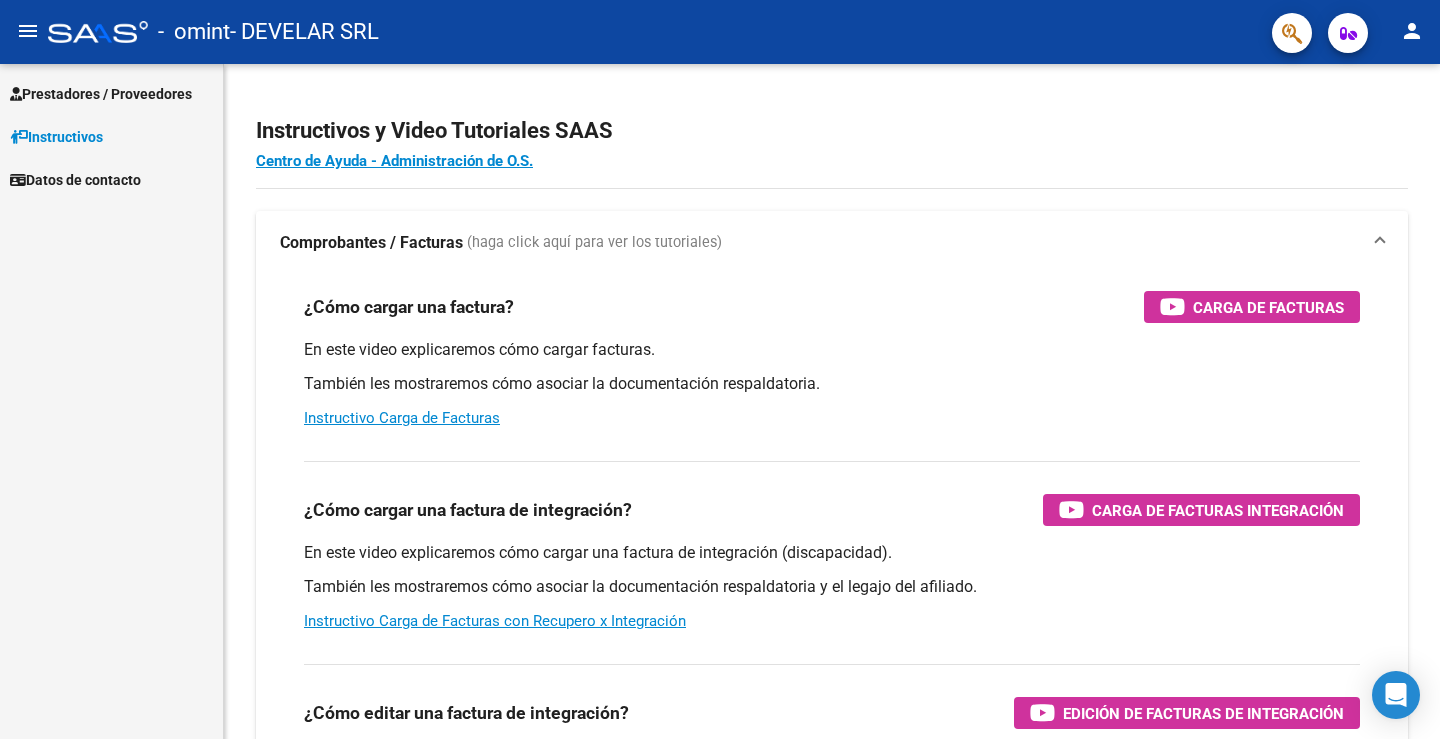 scroll, scrollTop: 0, scrollLeft: 0, axis: both 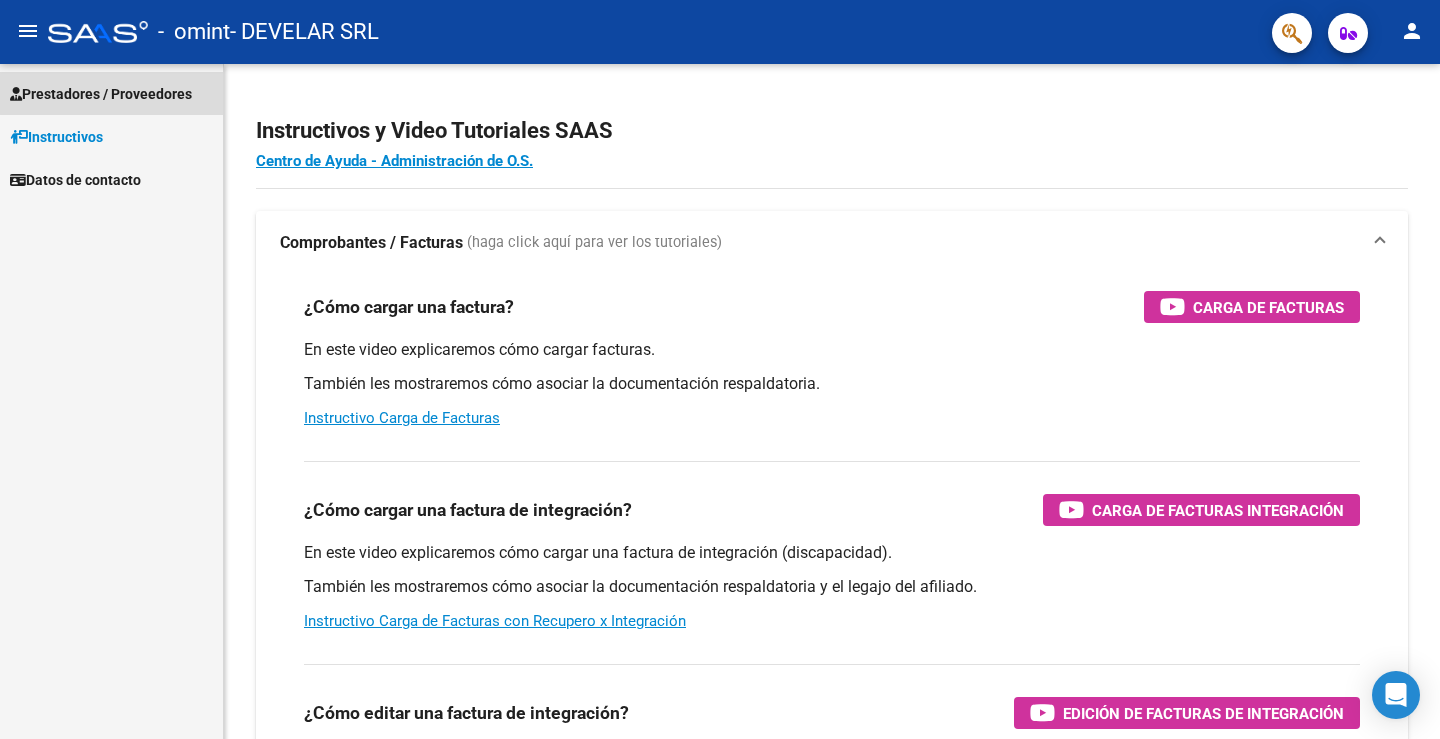 click on "Prestadores / Proveedores" at bounding box center [101, 94] 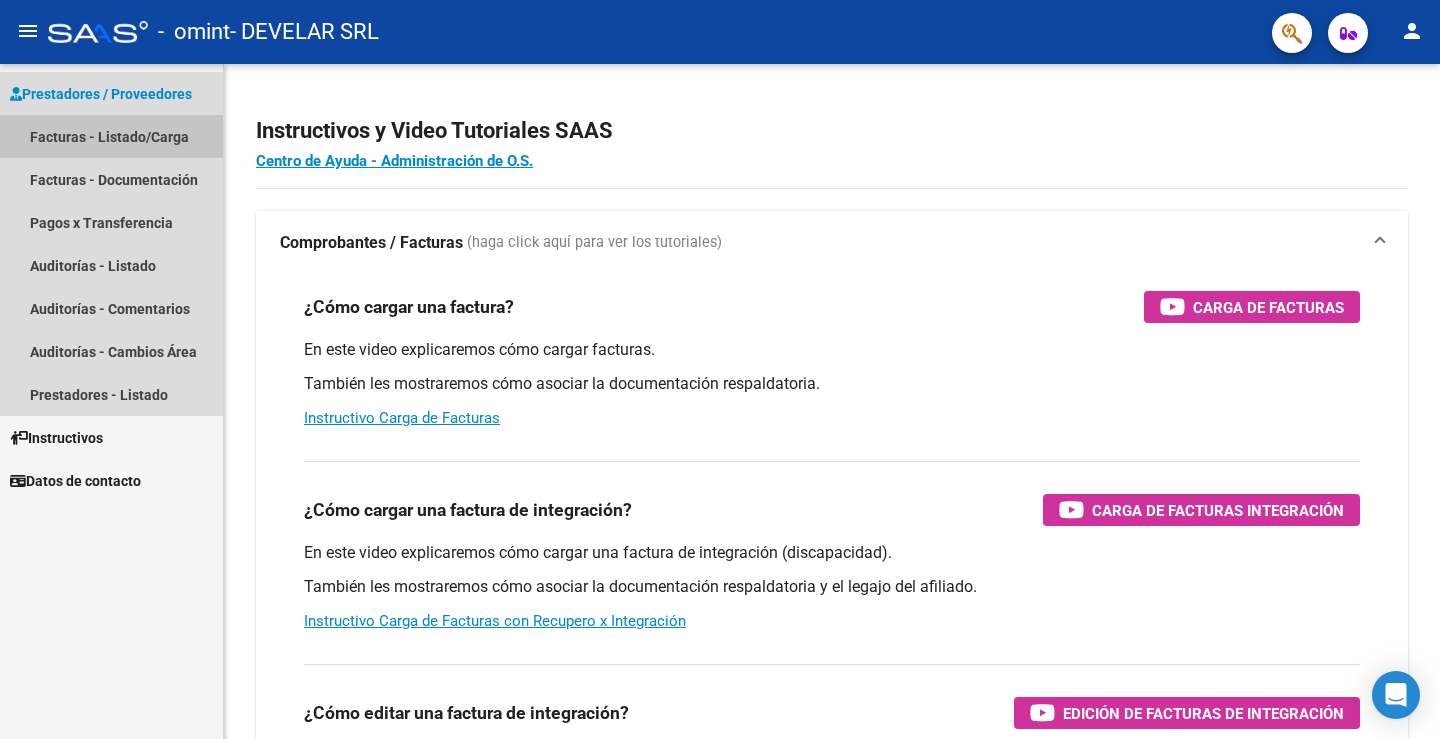 click on "Facturas - Listado/Carga" at bounding box center (111, 136) 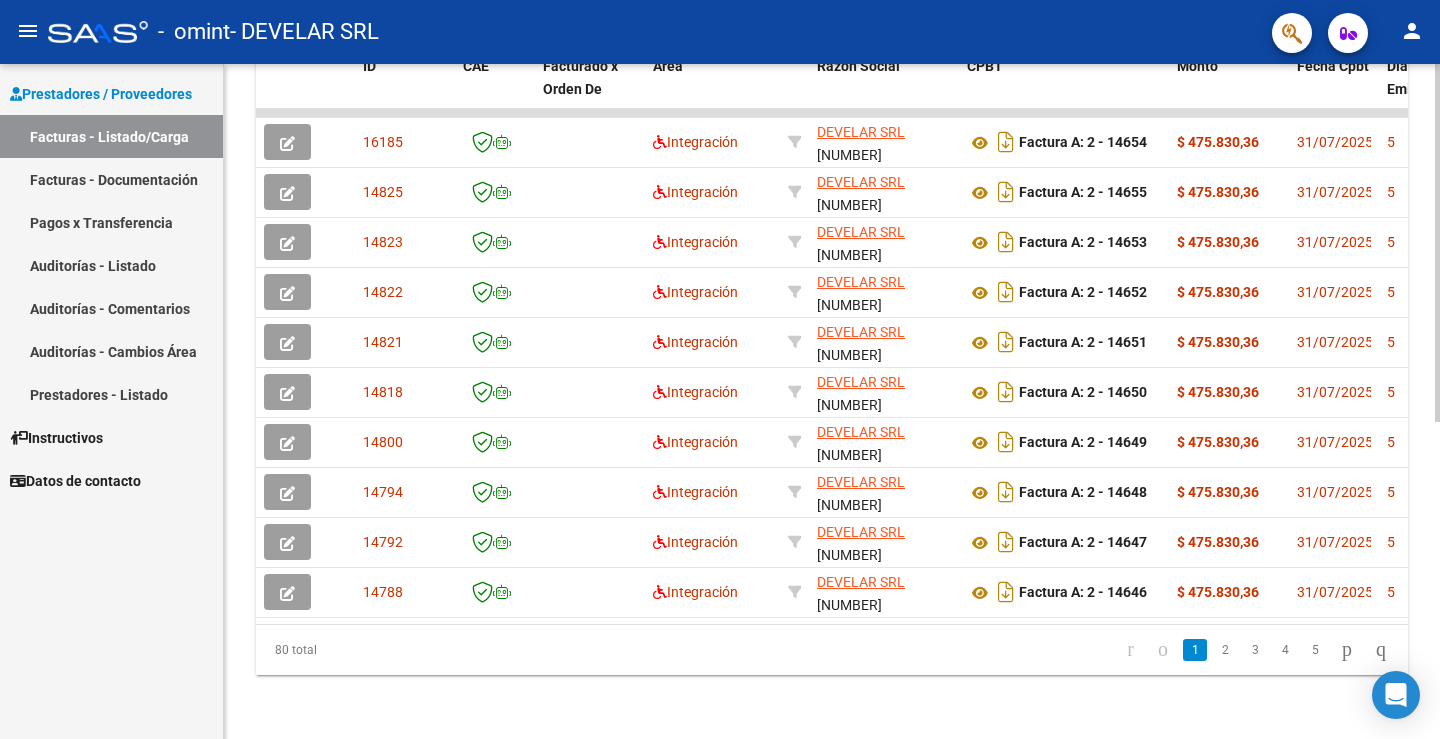 scroll, scrollTop: 597, scrollLeft: 0, axis: vertical 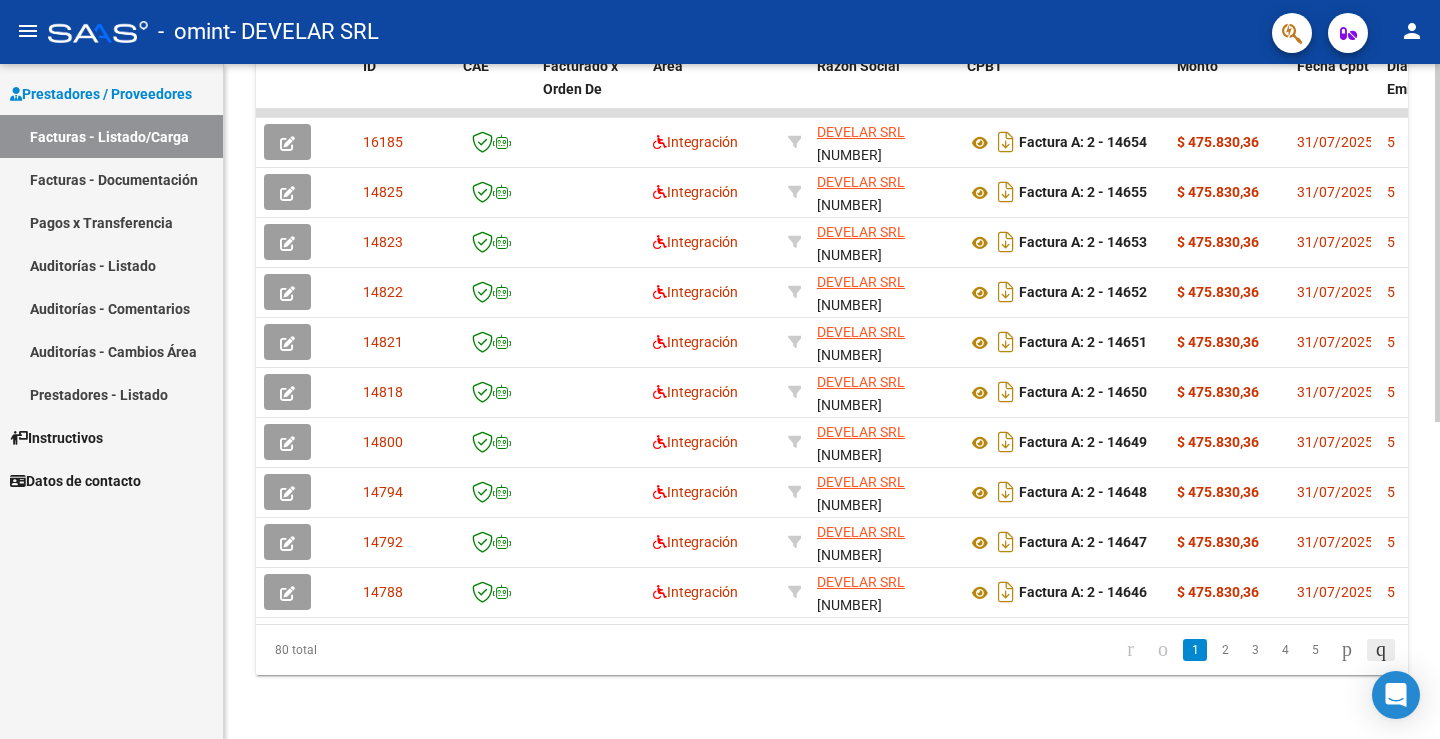 click 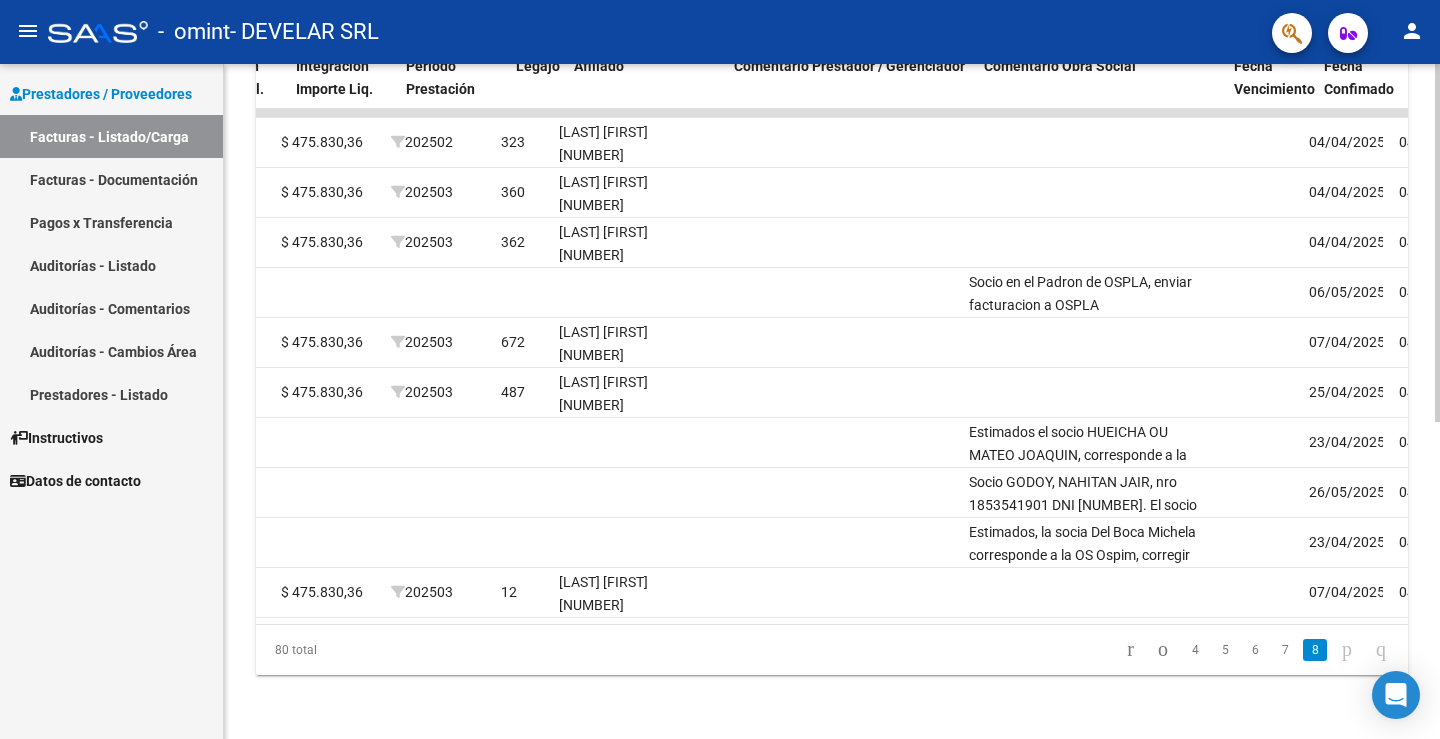 scroll, scrollTop: 0, scrollLeft: 2456, axis: horizontal 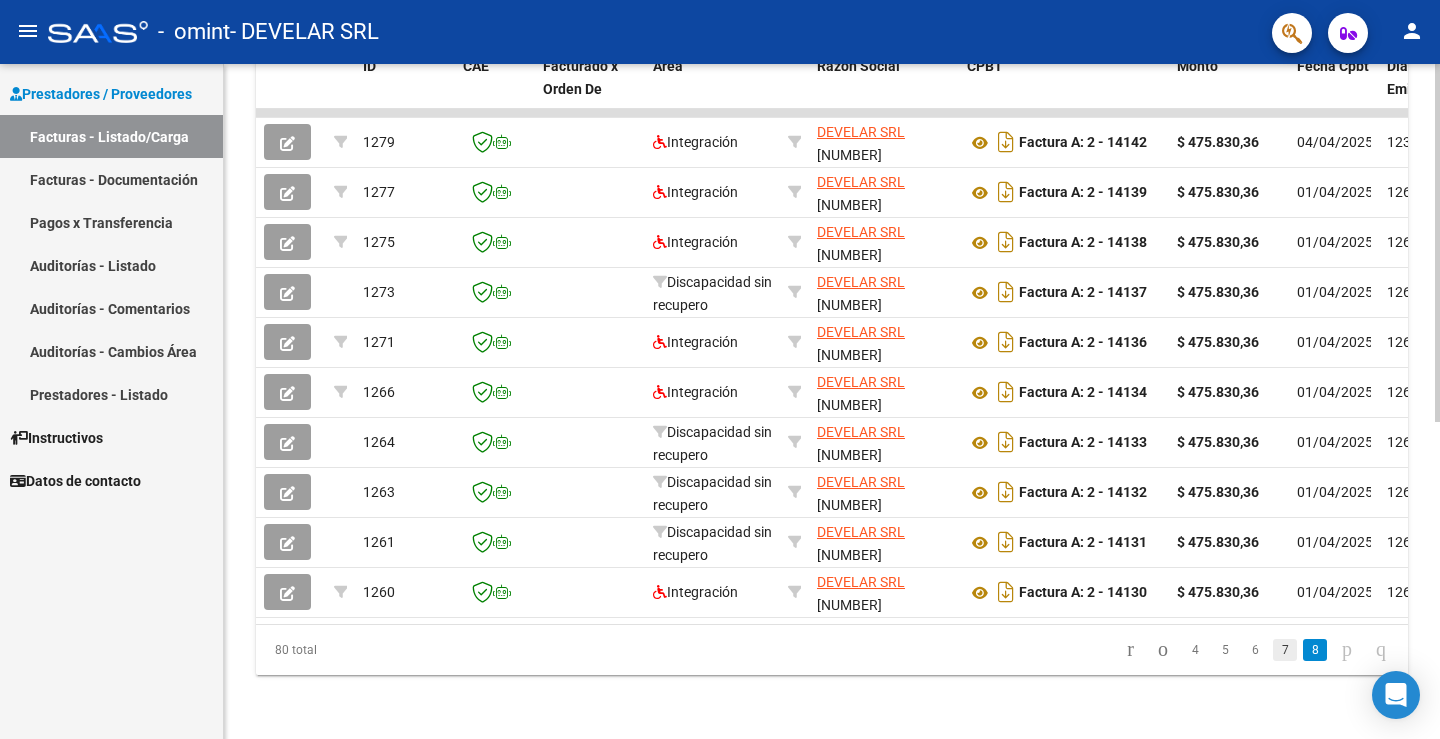 click on "7" 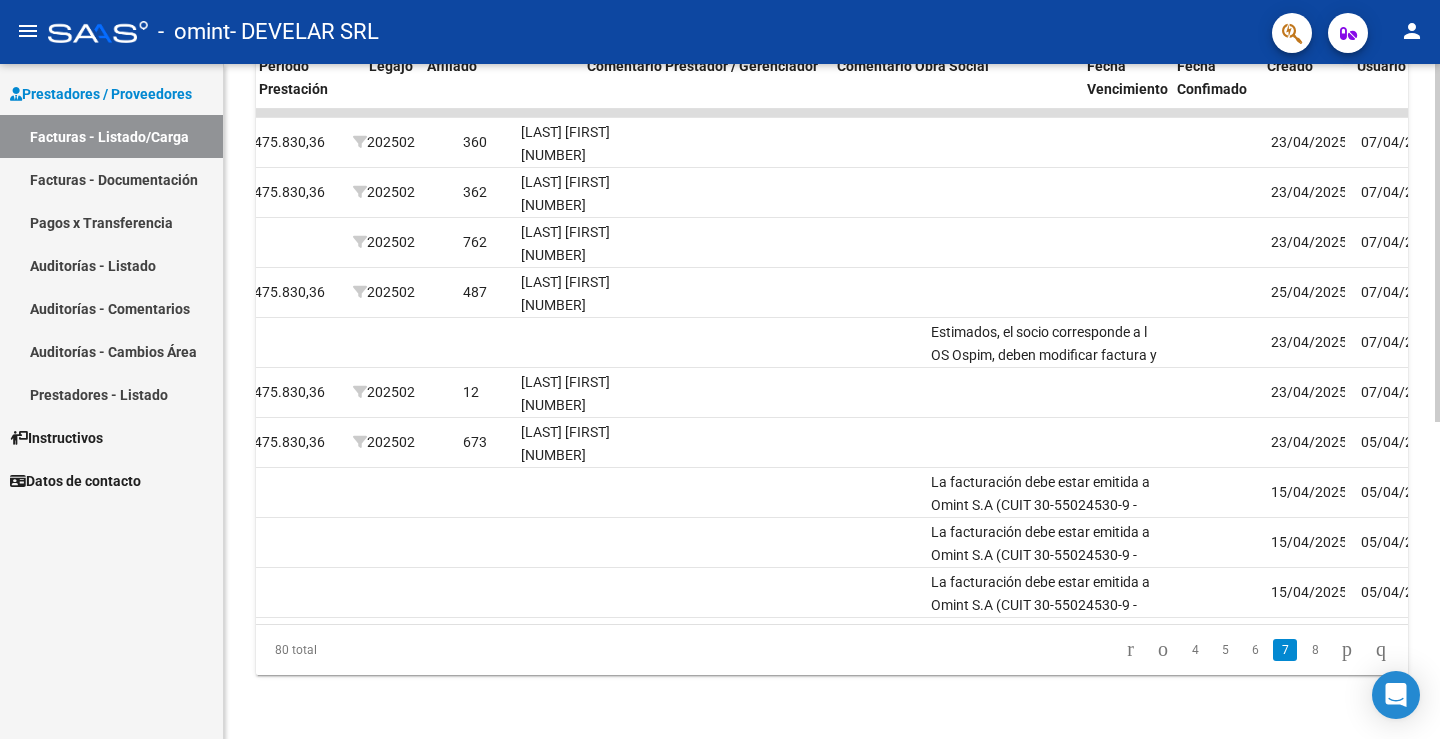 scroll, scrollTop: 0, scrollLeft: 2664, axis: horizontal 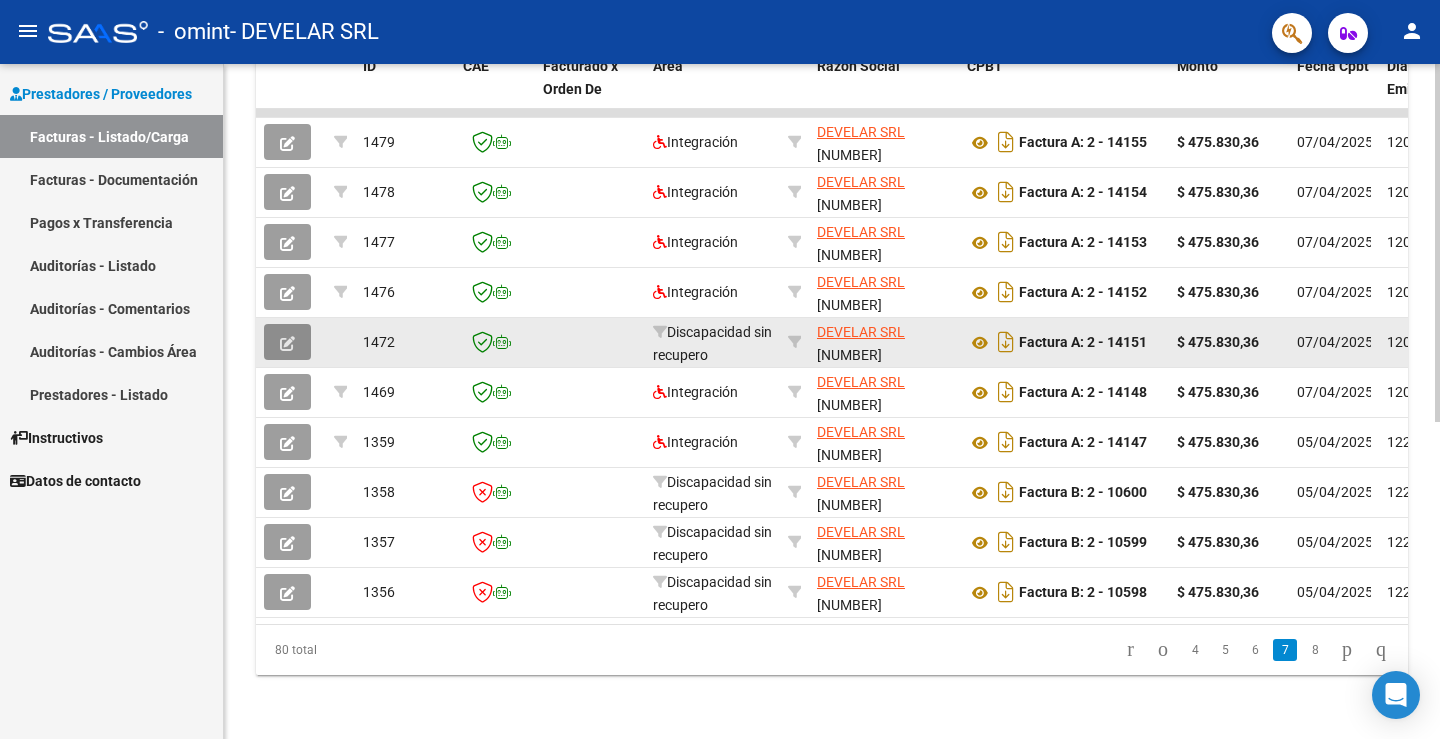 click 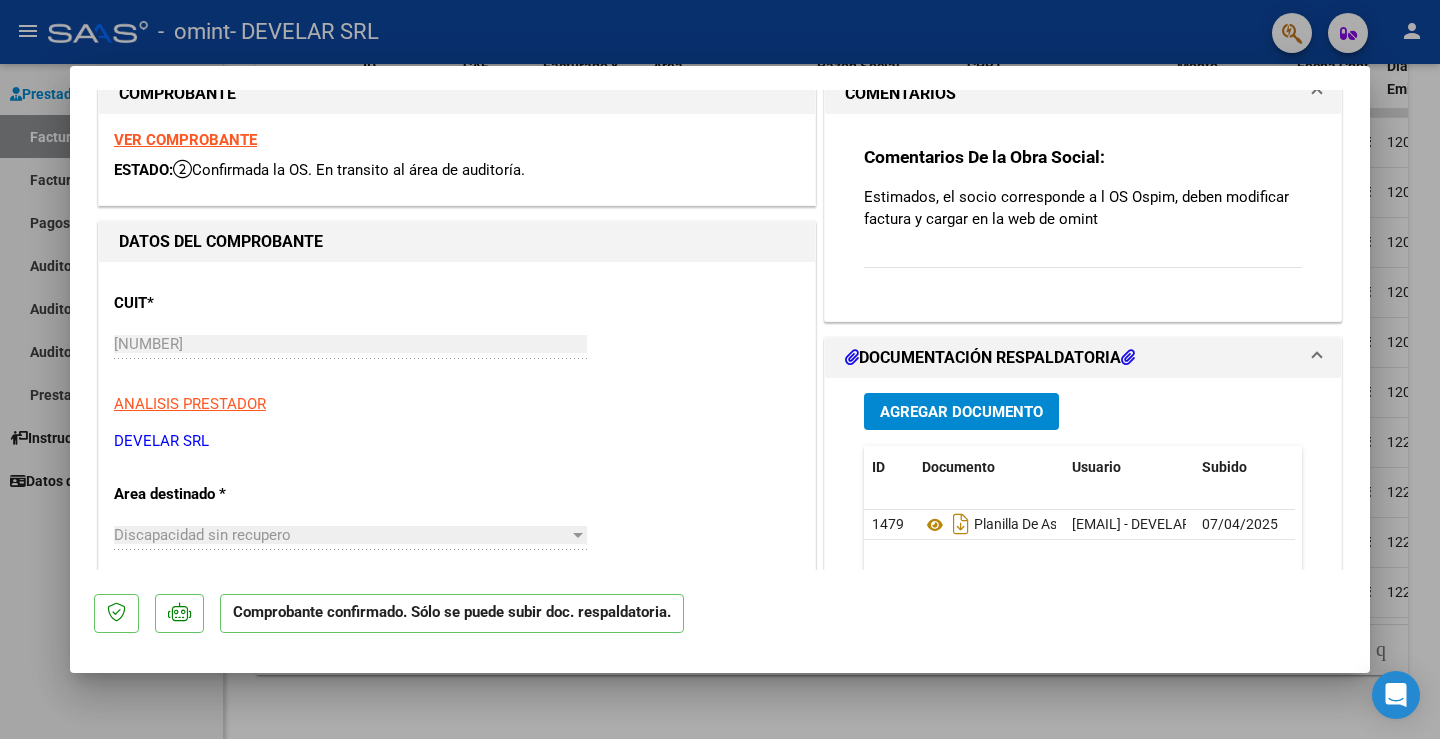 scroll, scrollTop: 0, scrollLeft: 0, axis: both 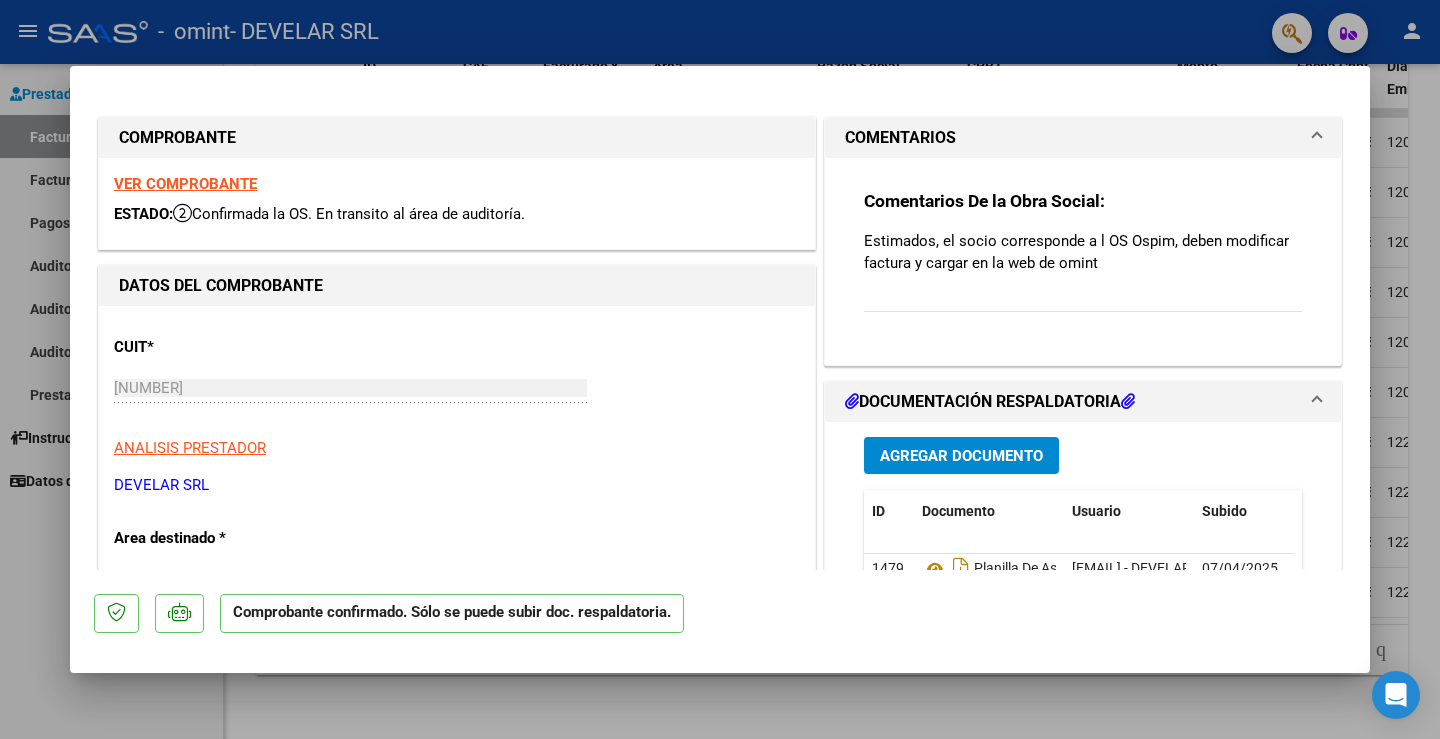 click at bounding box center [720, 369] 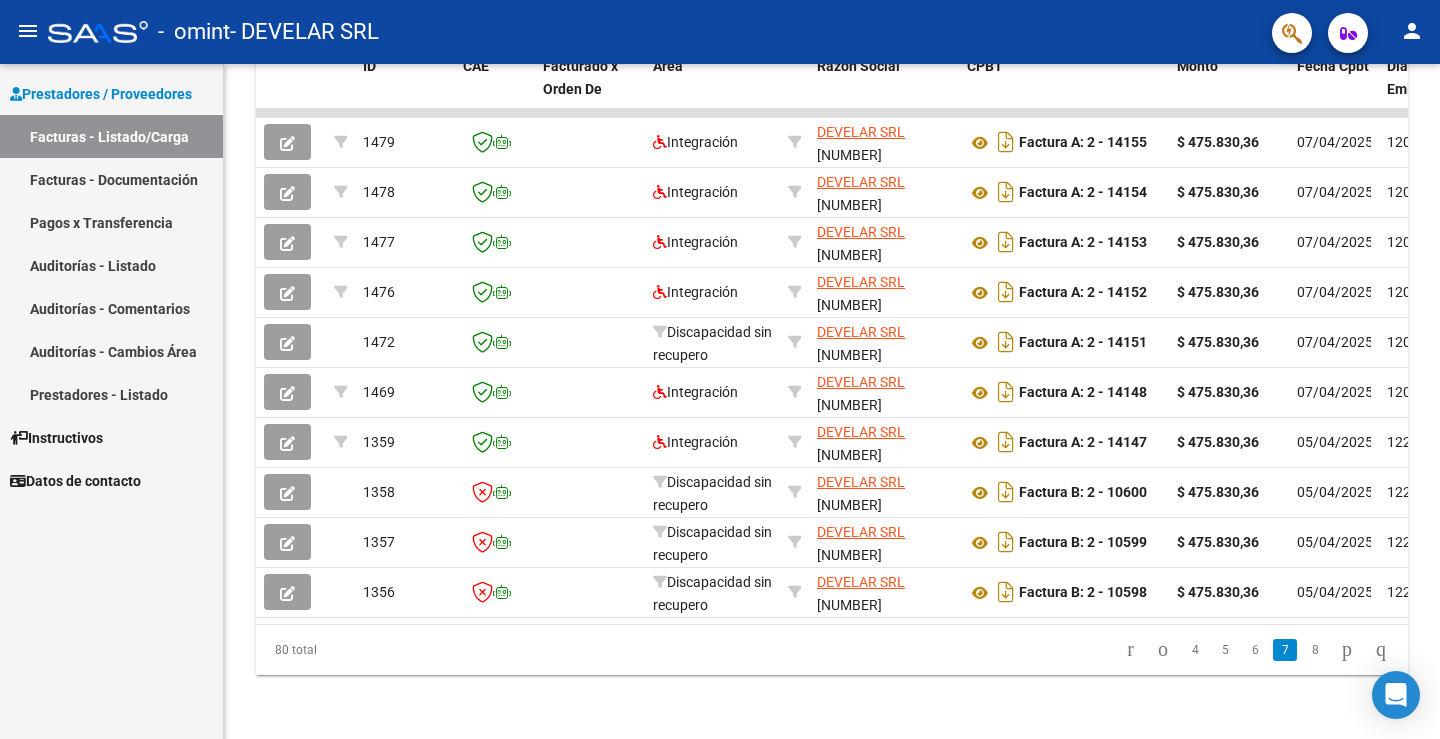click on "person" 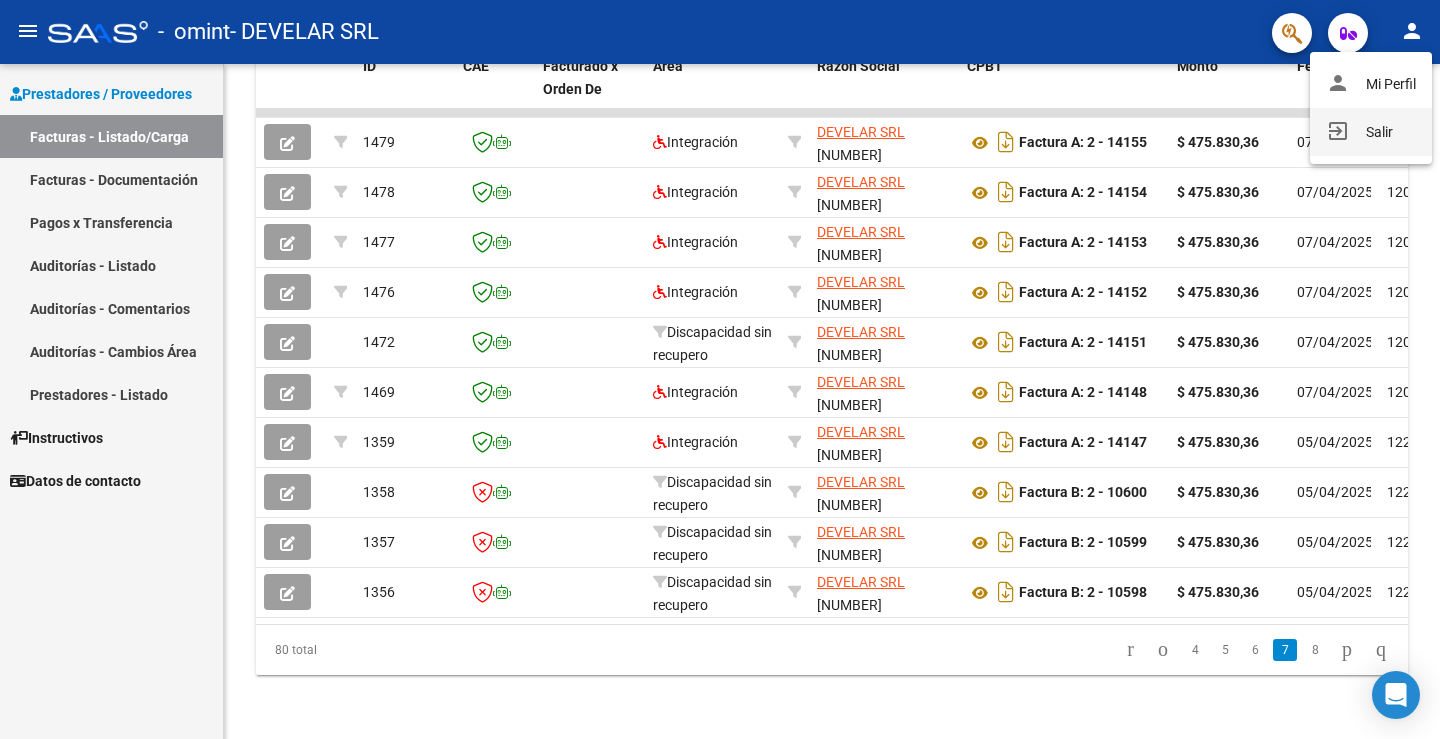 click on "exit_to_app  Salir" at bounding box center [1371, 132] 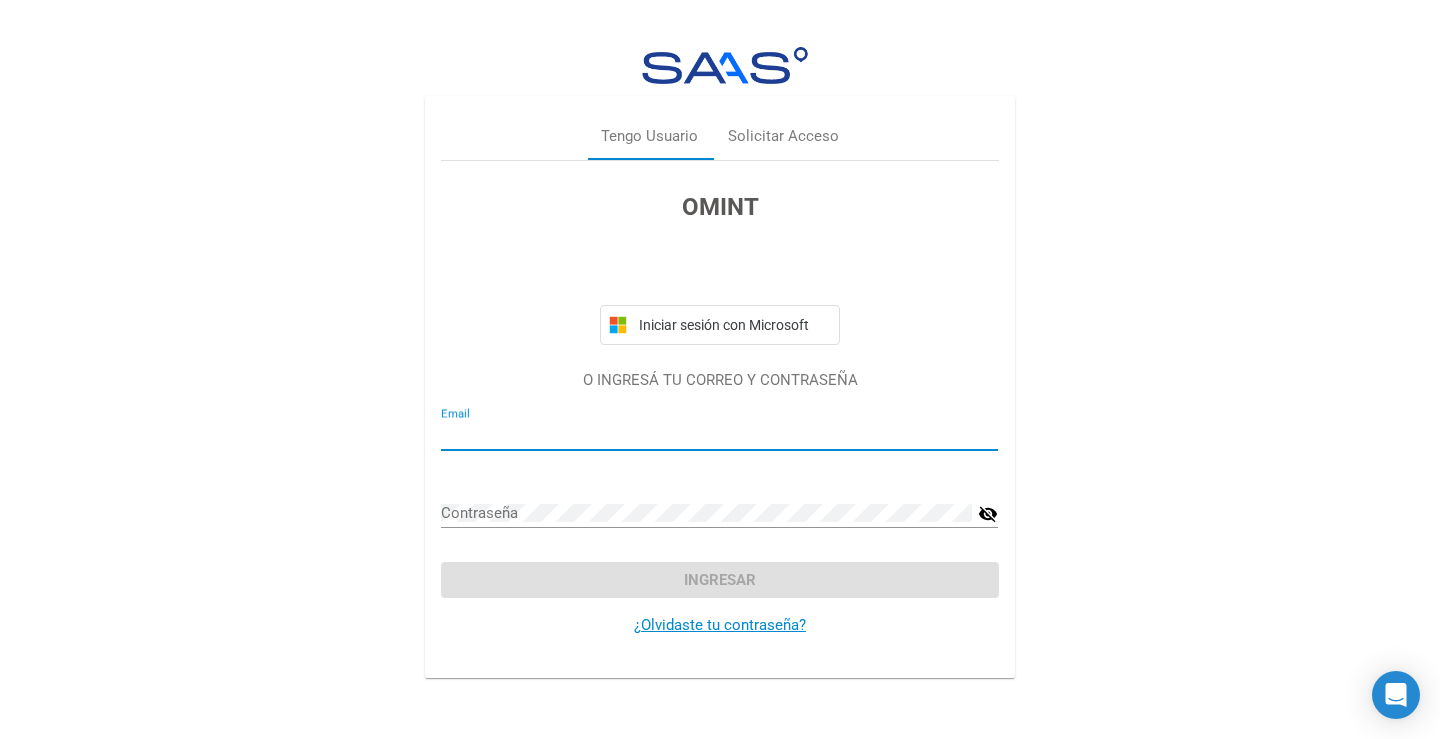 type on "[EMAIL]" 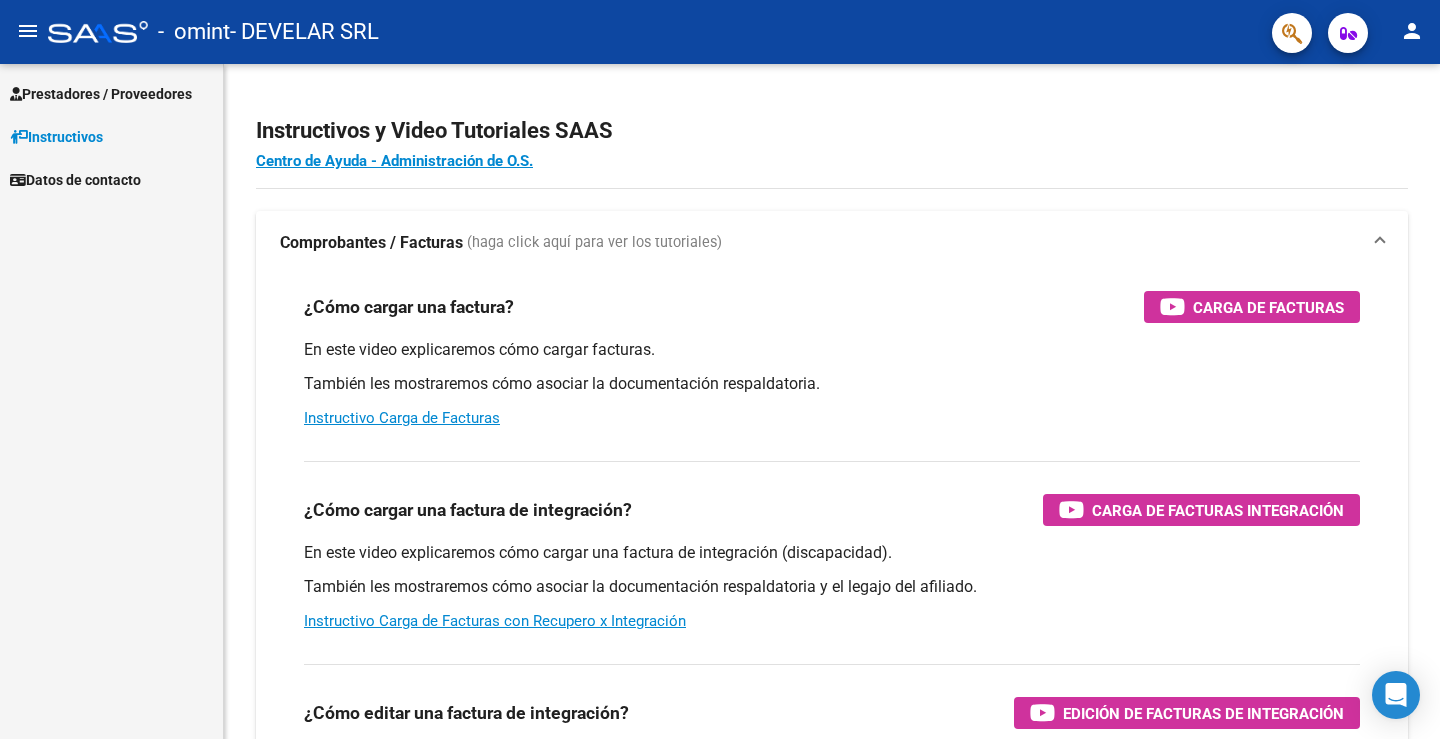 scroll, scrollTop: 0, scrollLeft: 0, axis: both 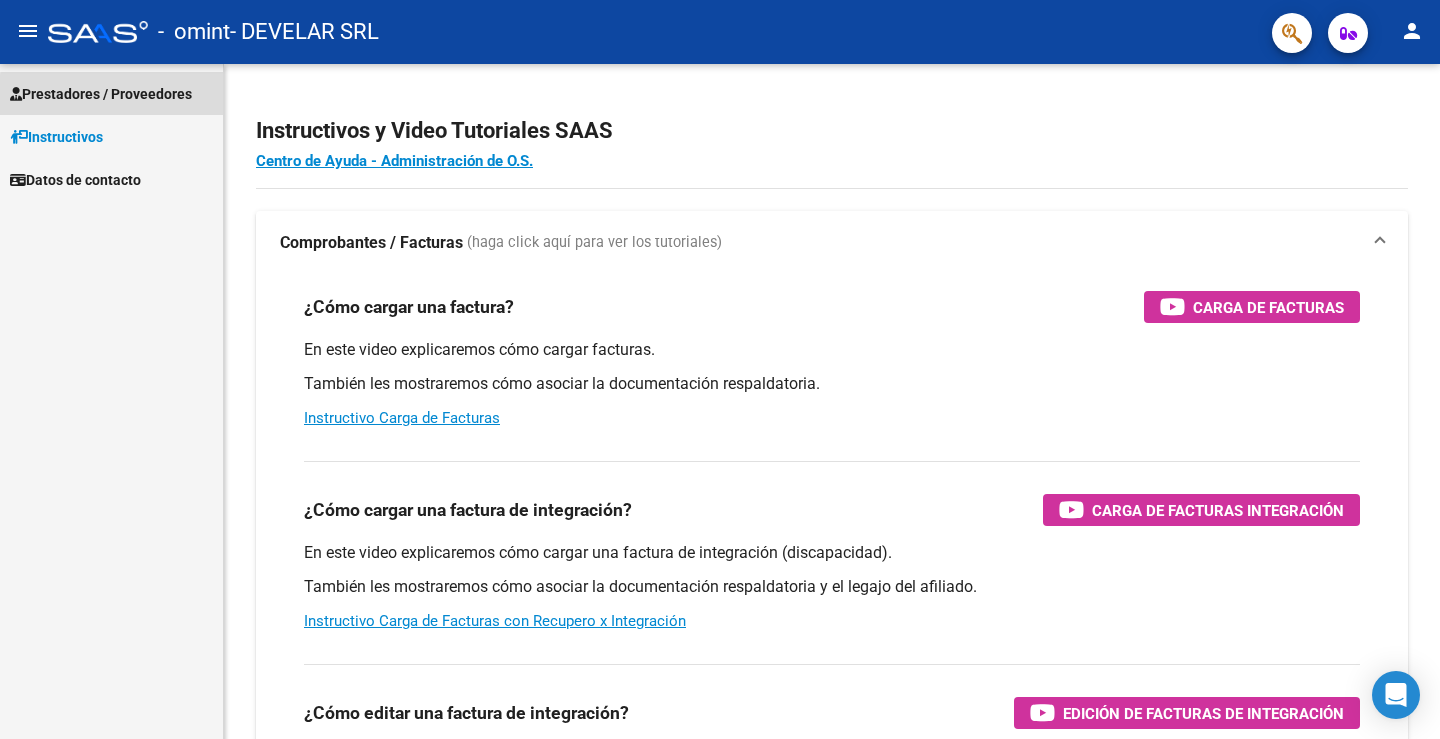 click on "Prestadores / Proveedores" at bounding box center (101, 94) 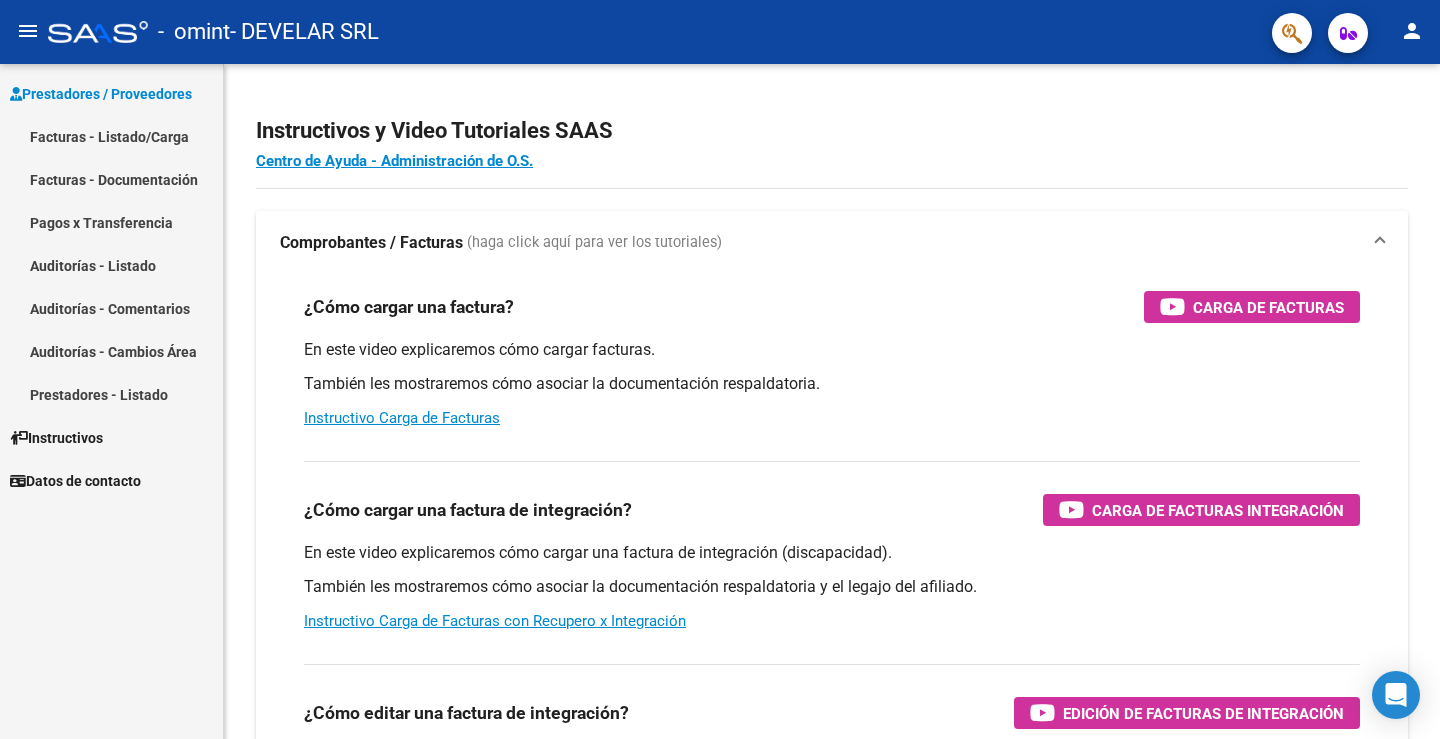 click on "Facturas - Listado/Carga" at bounding box center [111, 136] 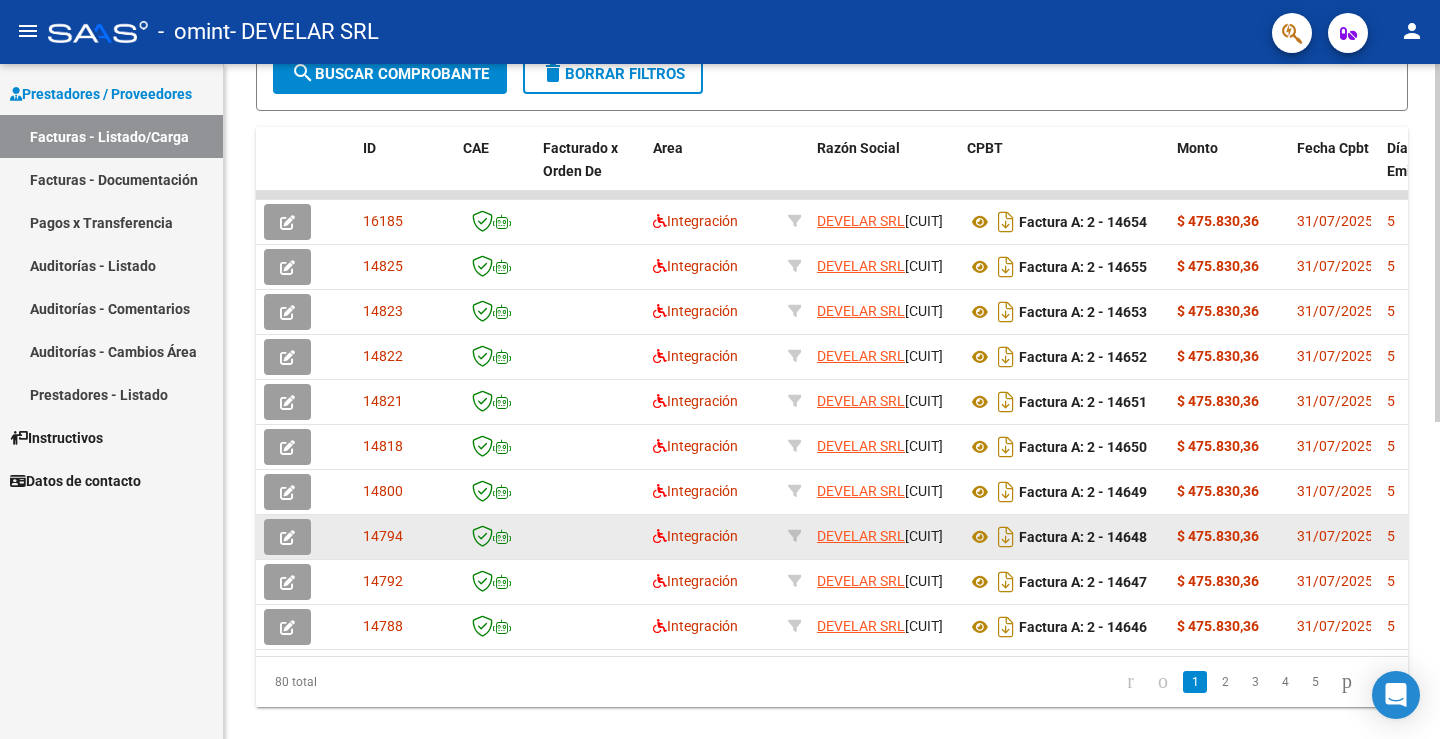 scroll, scrollTop: 597, scrollLeft: 0, axis: vertical 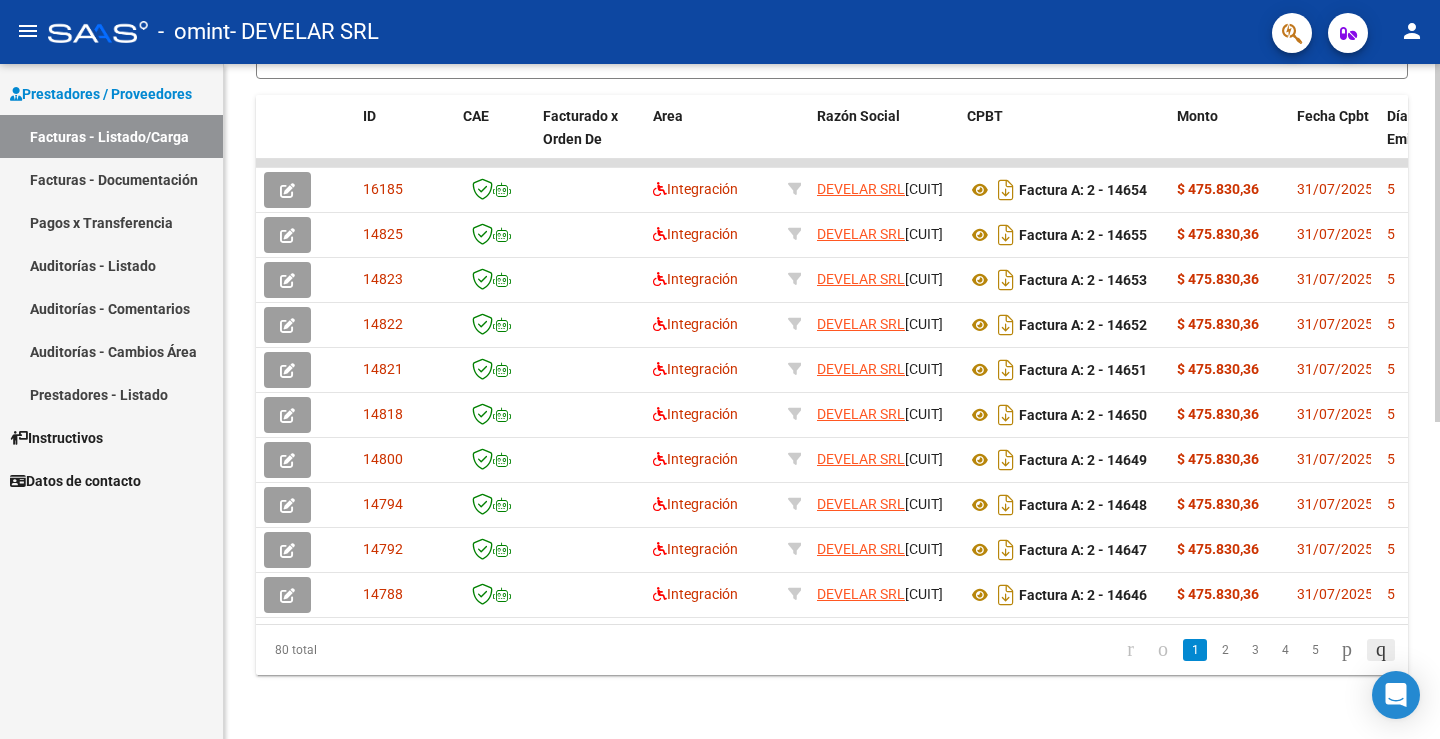 click 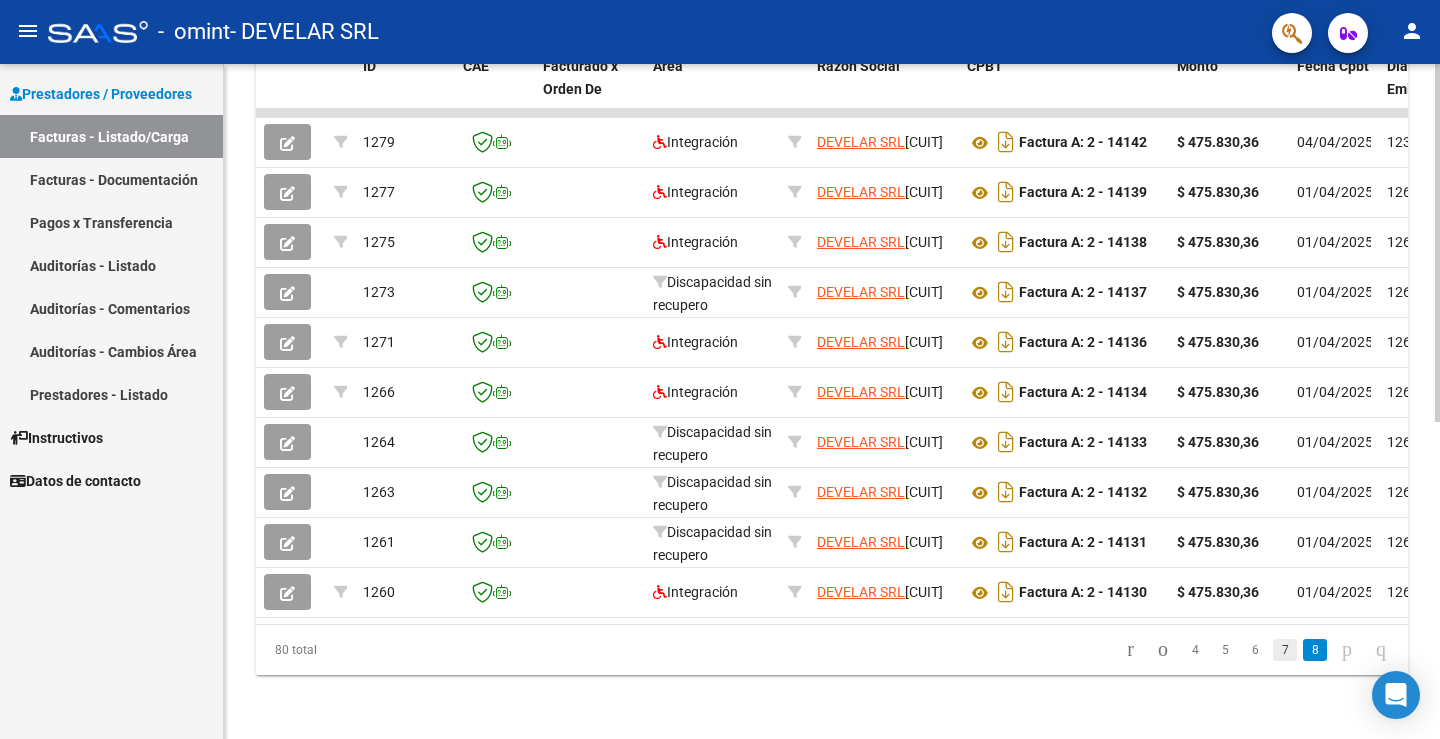 click on "7" 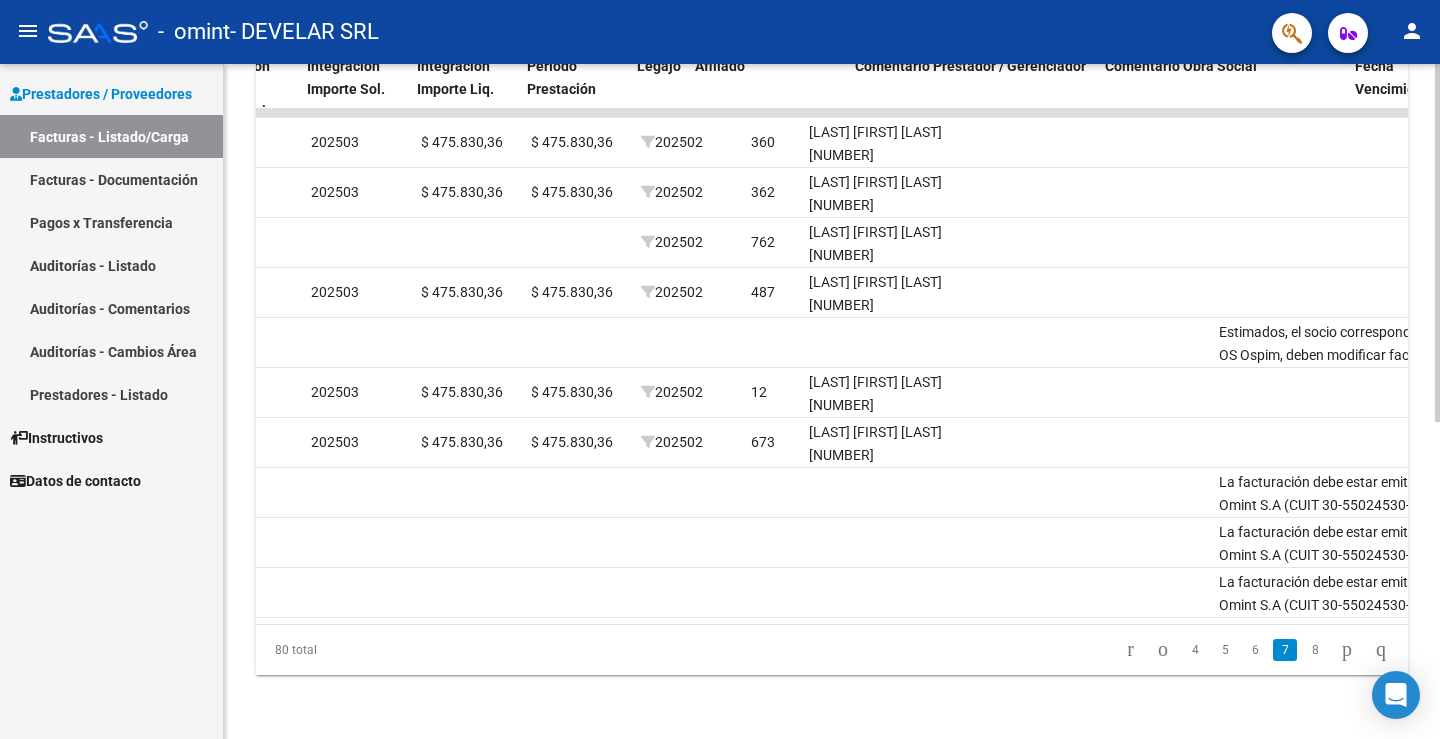 scroll, scrollTop: 0, scrollLeft: 2331, axis: horizontal 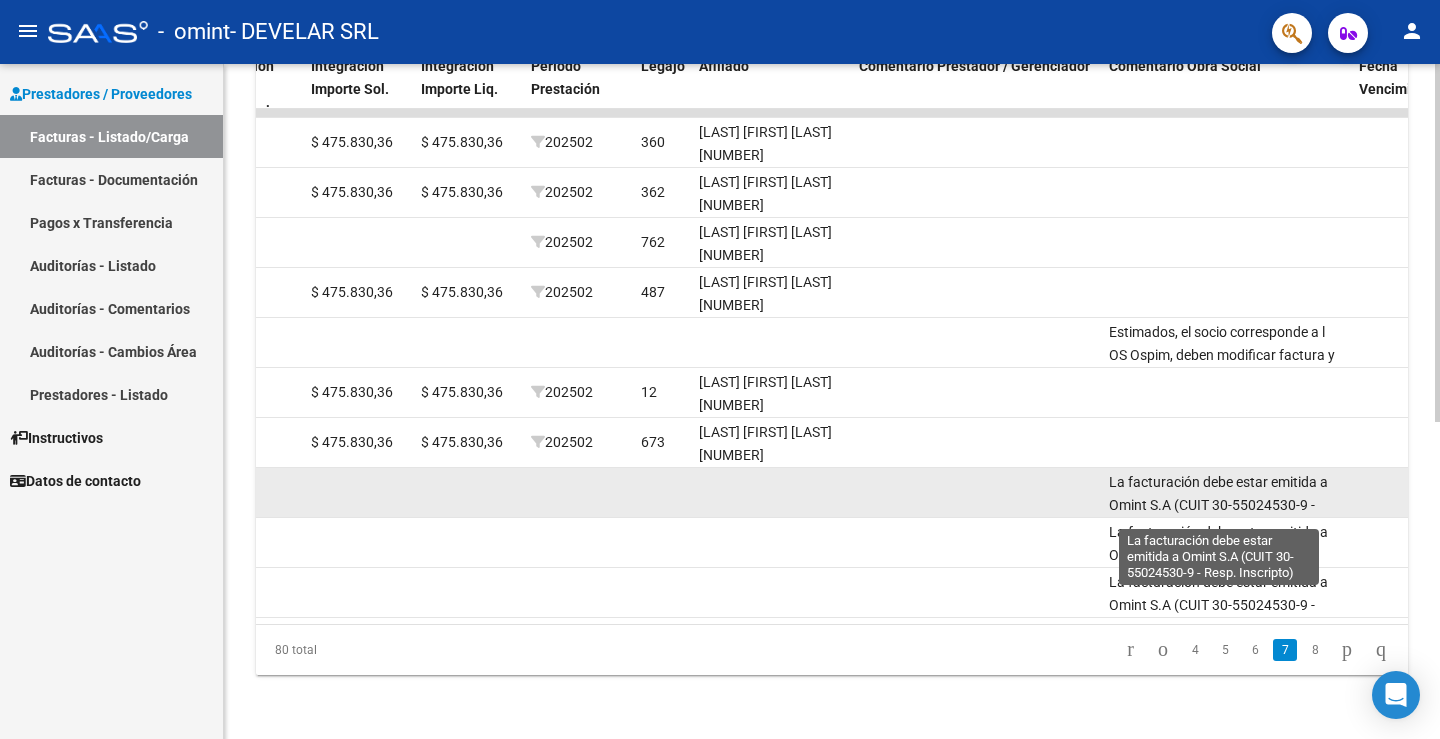 click on "La facturación debe estar emitida a Omint S.A (CUIT 30-55024530-9 - Resp. Inscripto)" 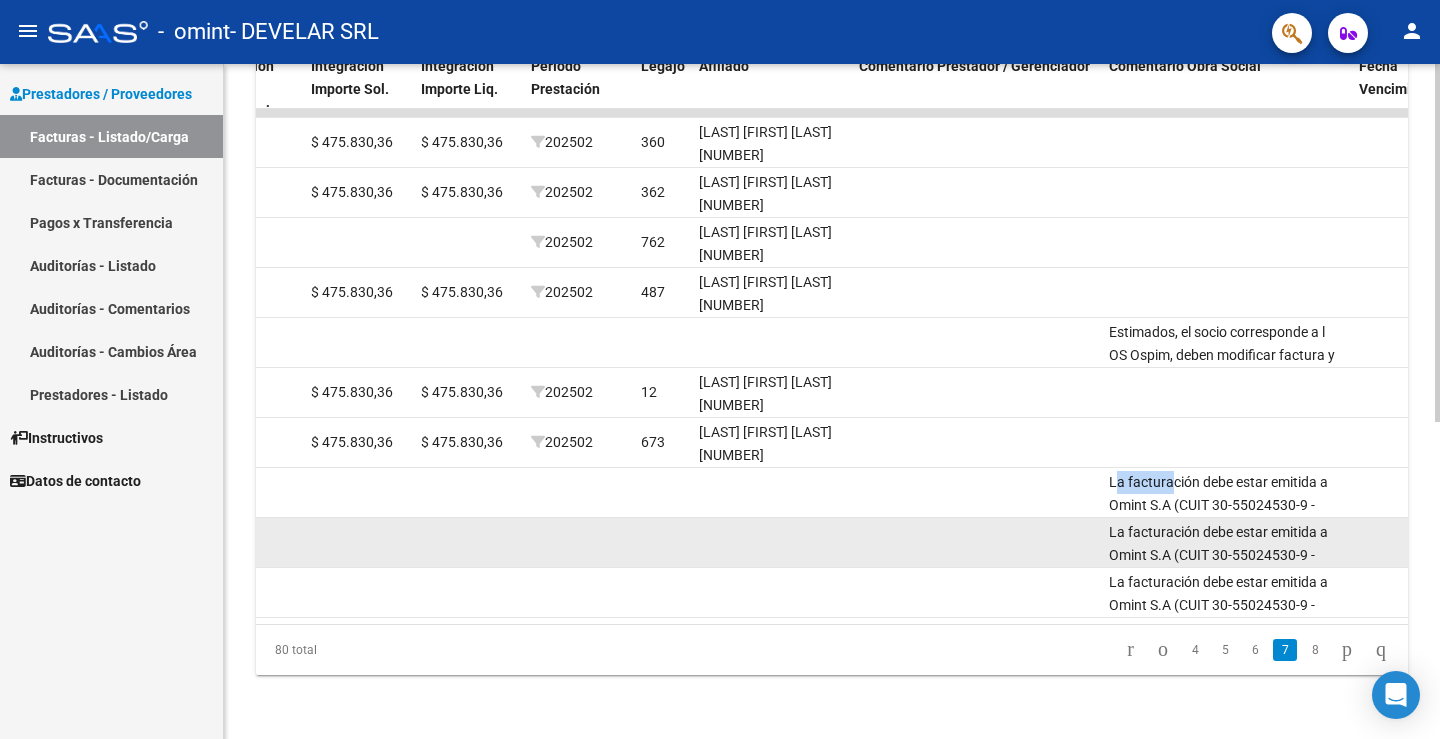 scroll, scrollTop: 26, scrollLeft: 0, axis: vertical 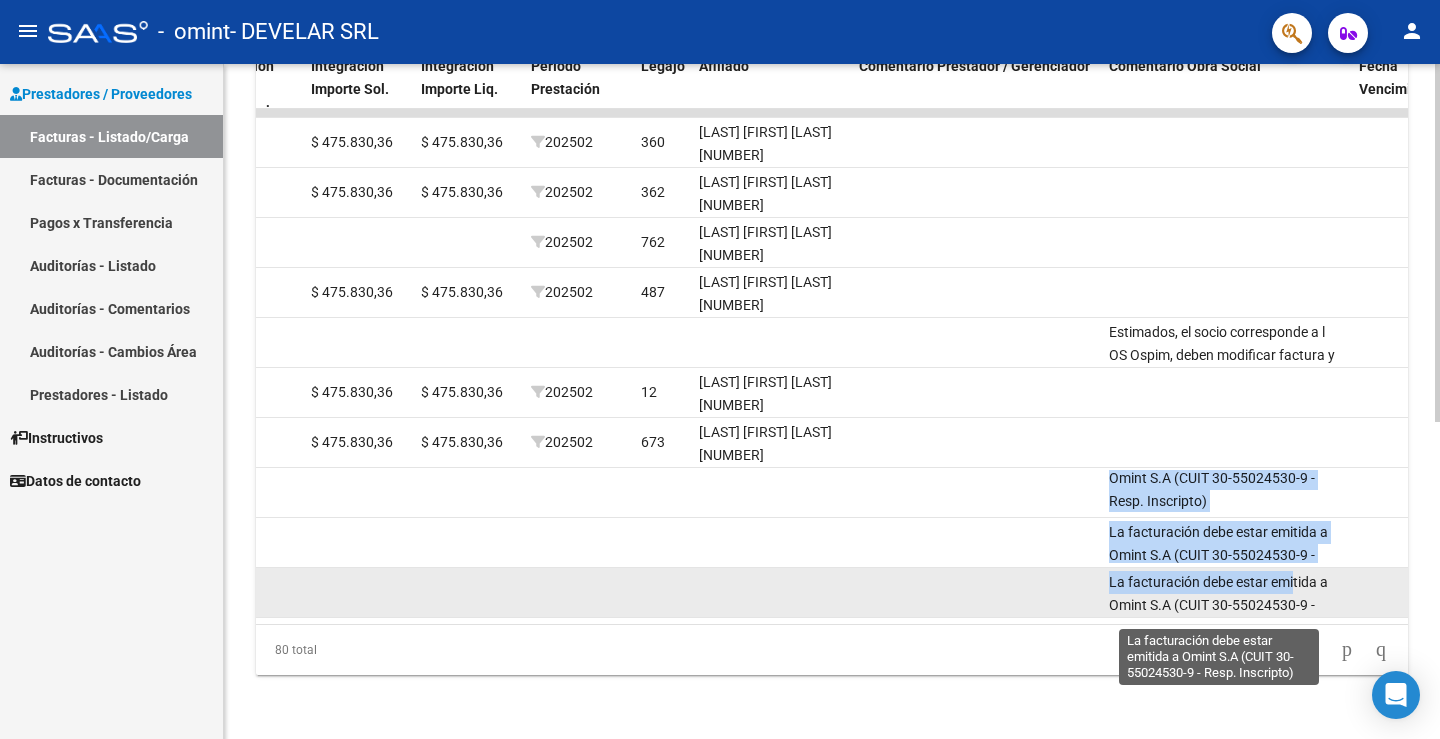 drag, startPoint x: 1111, startPoint y: 461, endPoint x: 1291, endPoint y: 572, distance: 211.4734 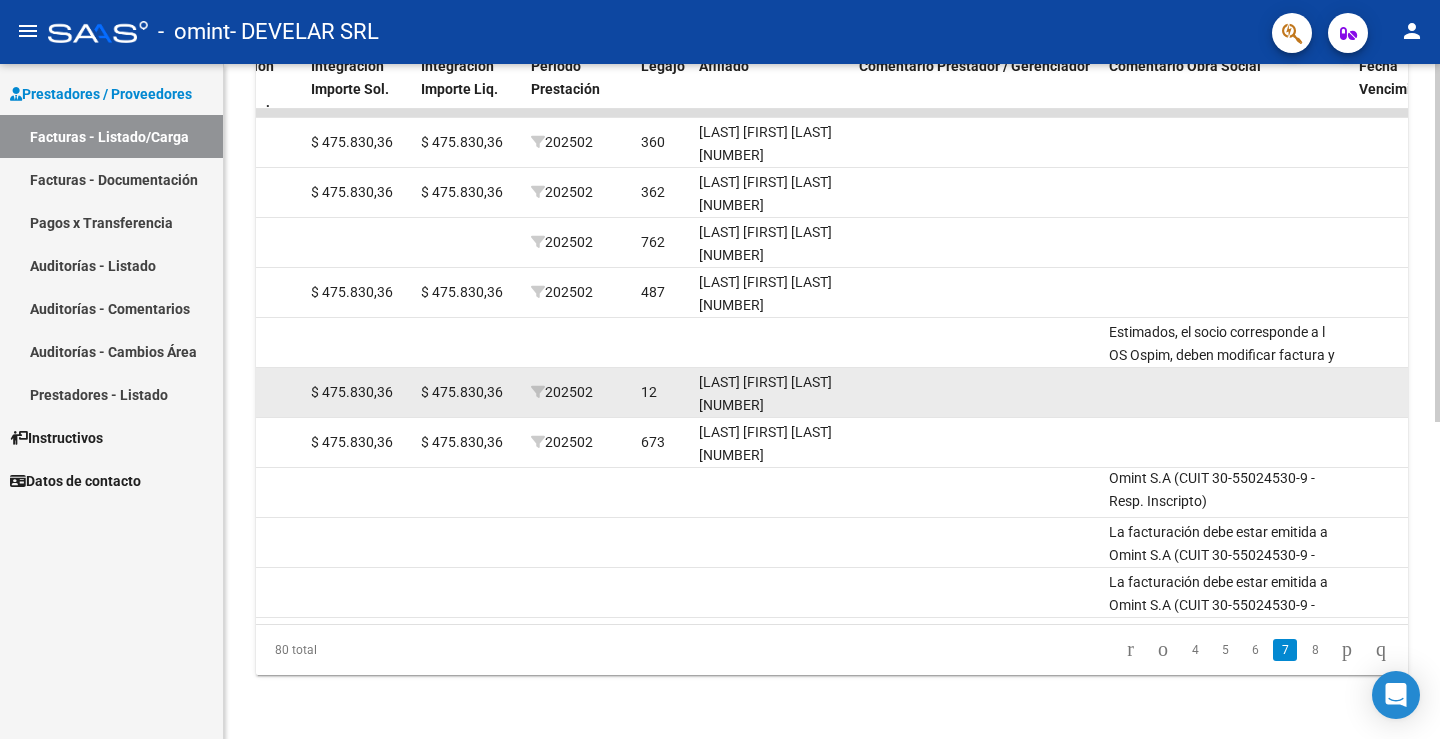 click 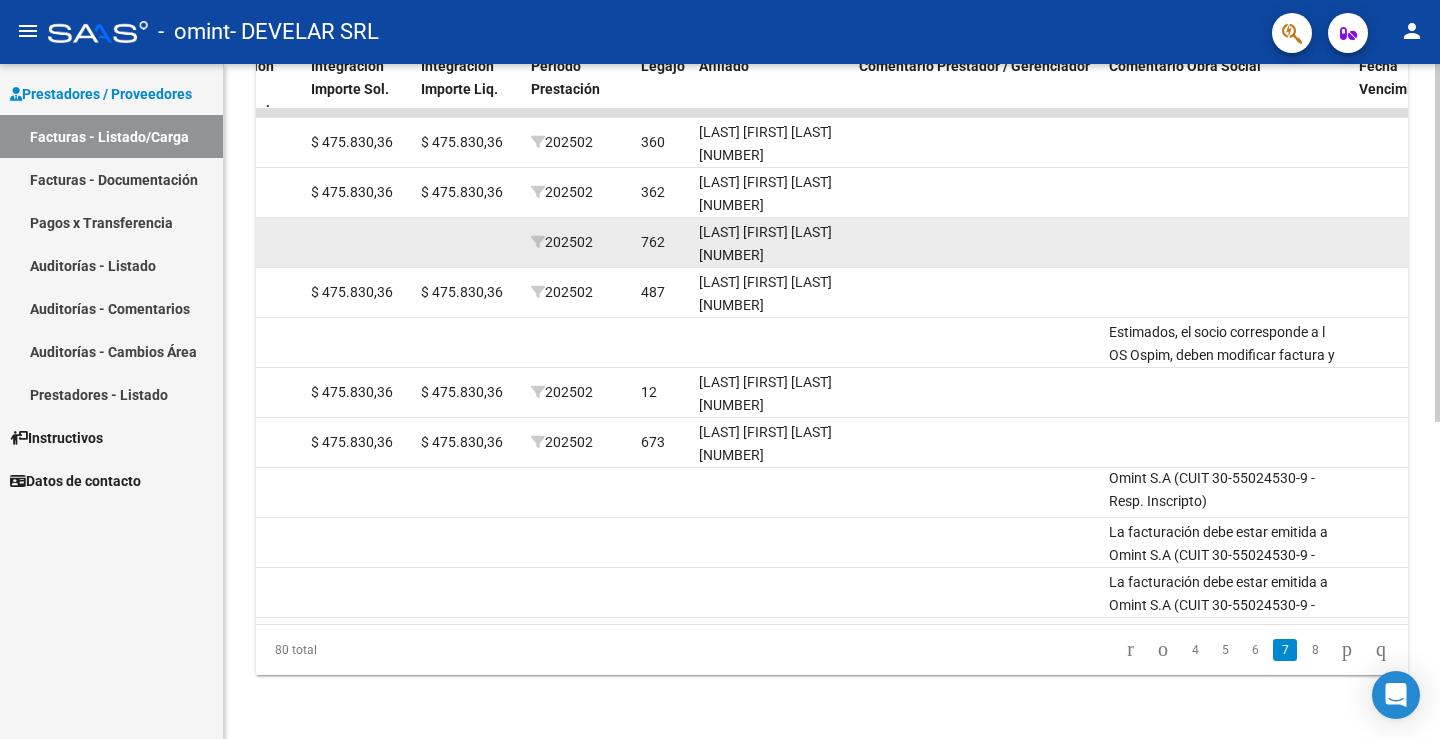 drag, startPoint x: 1005, startPoint y: 276, endPoint x: 994, endPoint y: 239, distance: 38.600517 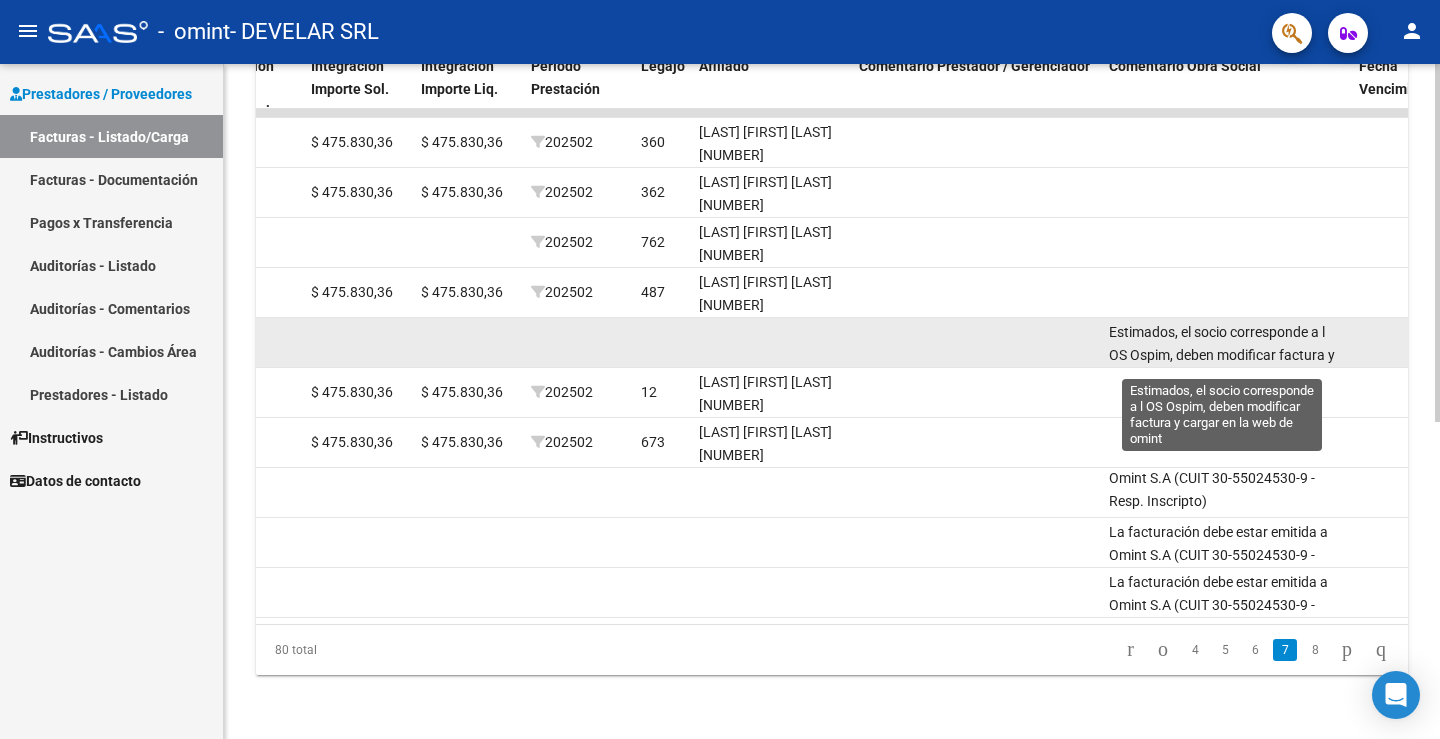 click on "Estimados, el socio corresponde a l OS Ospim, deben modificar factura y cargar en la web de omint" 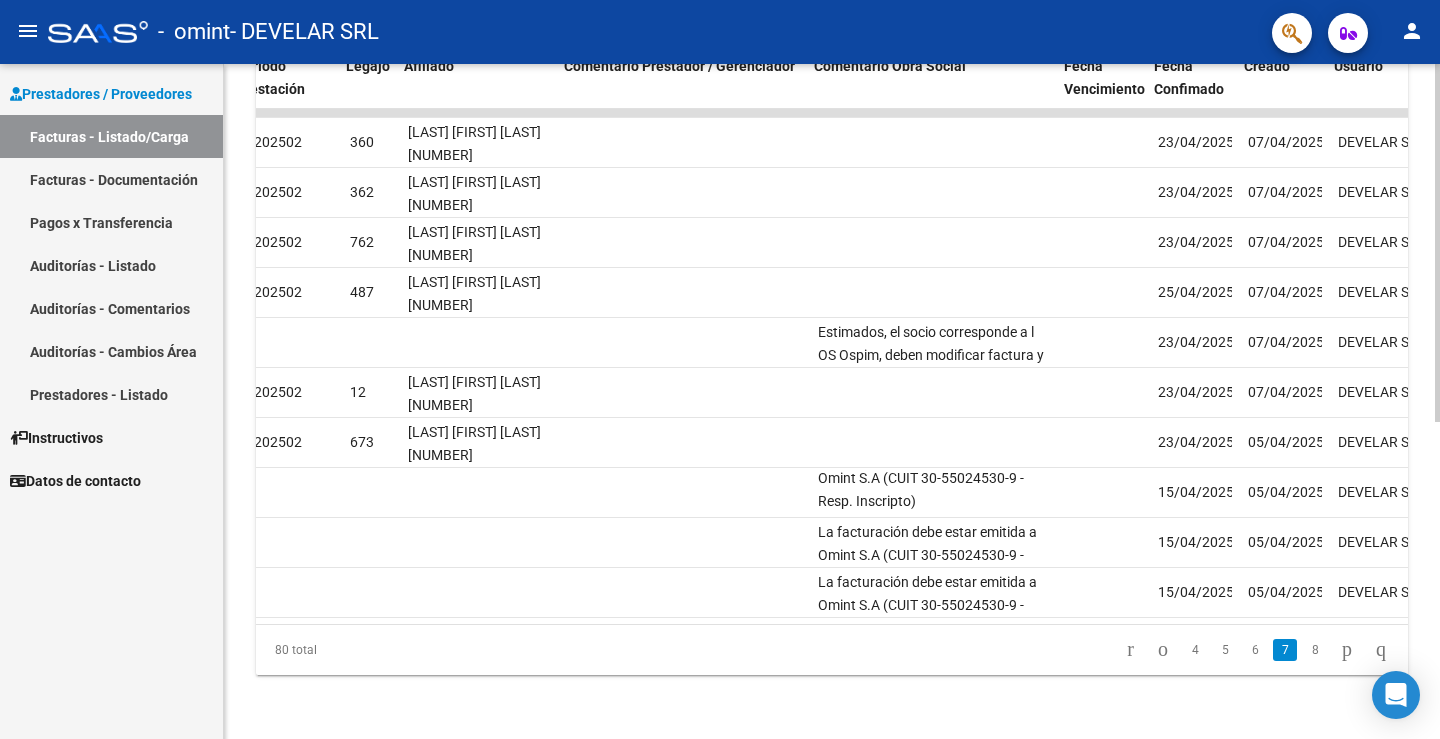 scroll, scrollTop: 0, scrollLeft: 3064, axis: horizontal 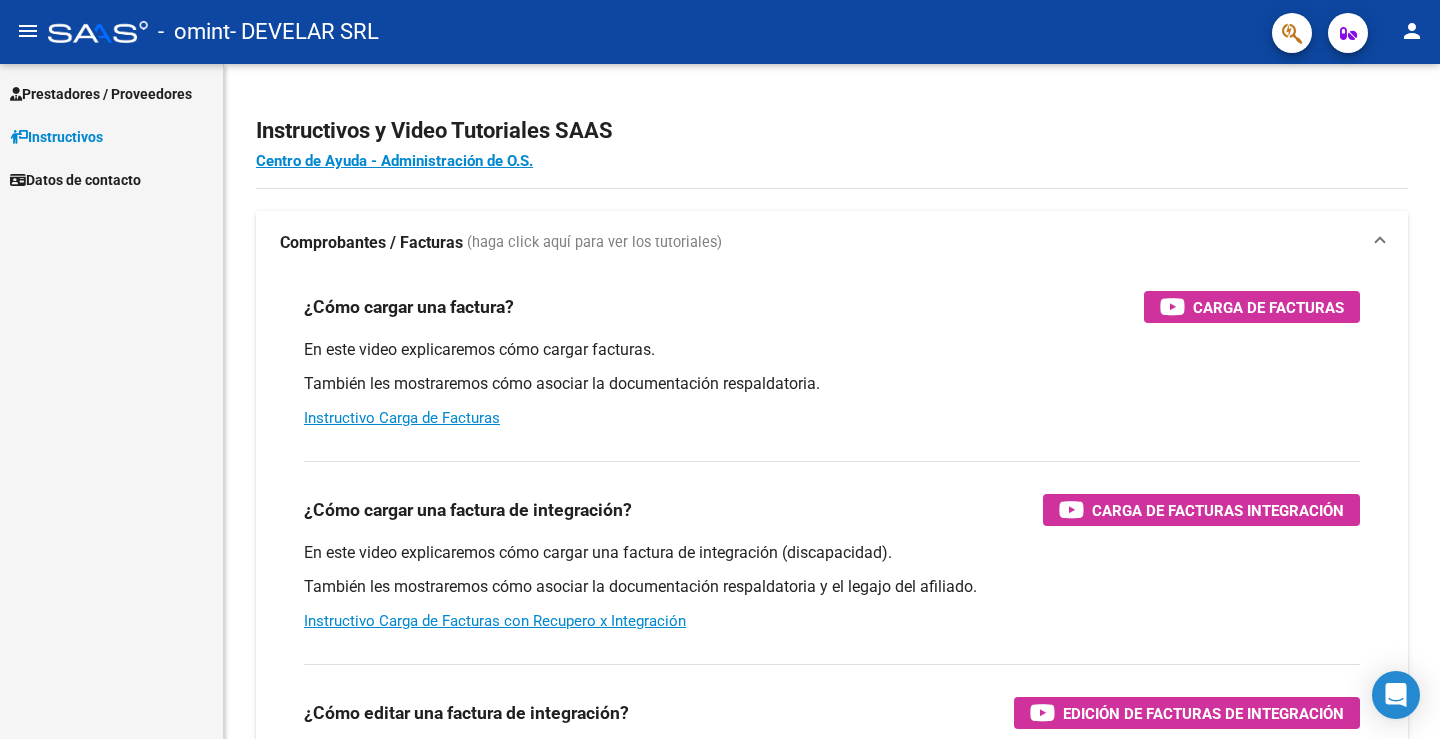 click on "Prestadores / Proveedores" at bounding box center (101, 94) 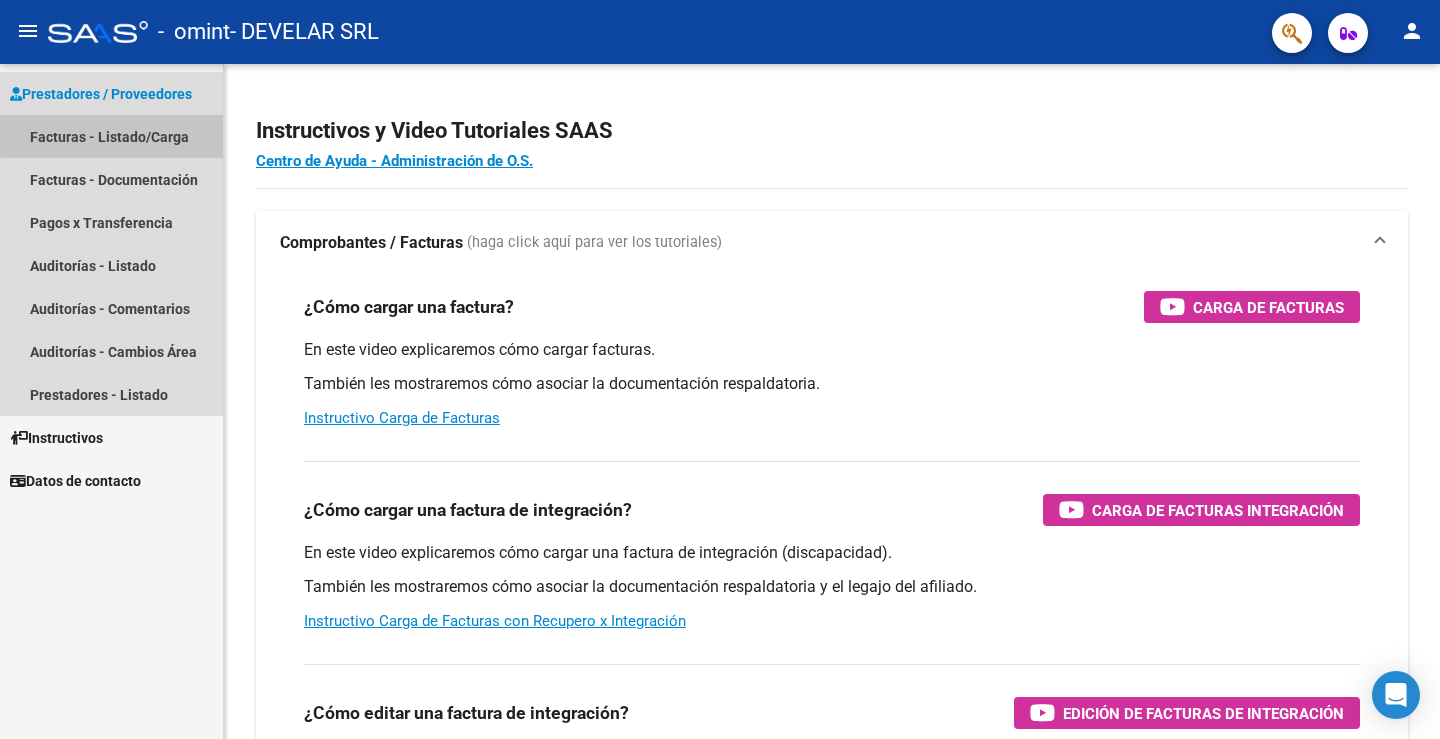click on "Facturas - Listado/Carga" at bounding box center [111, 136] 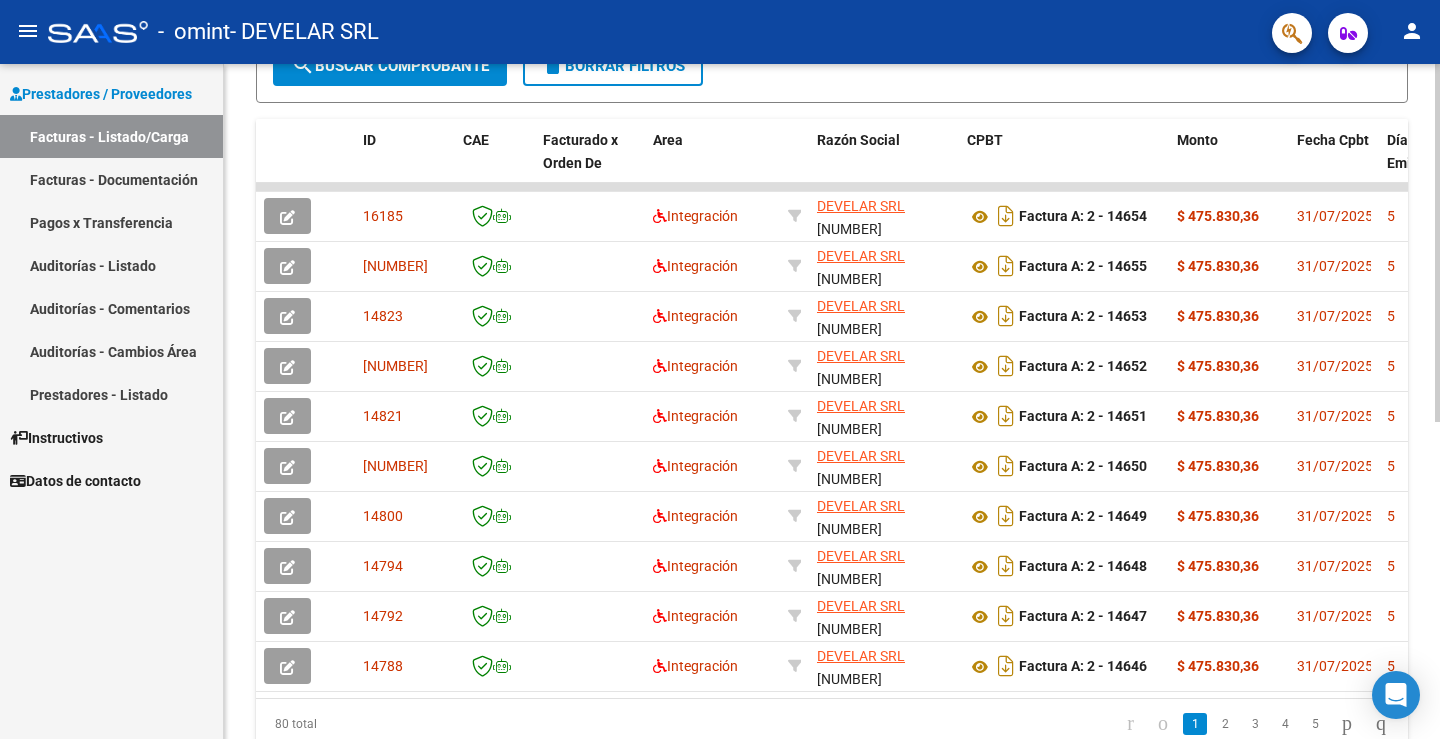 scroll, scrollTop: 597, scrollLeft: 0, axis: vertical 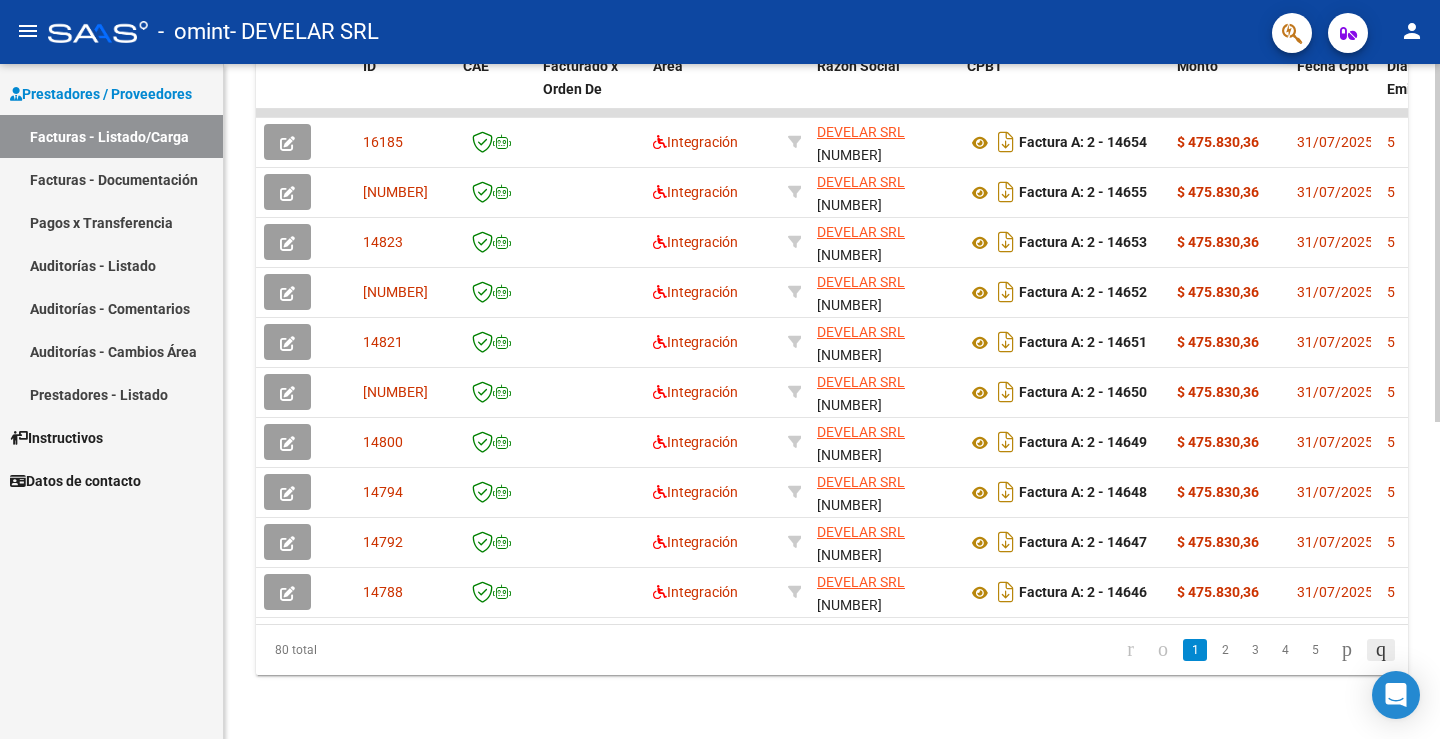 click 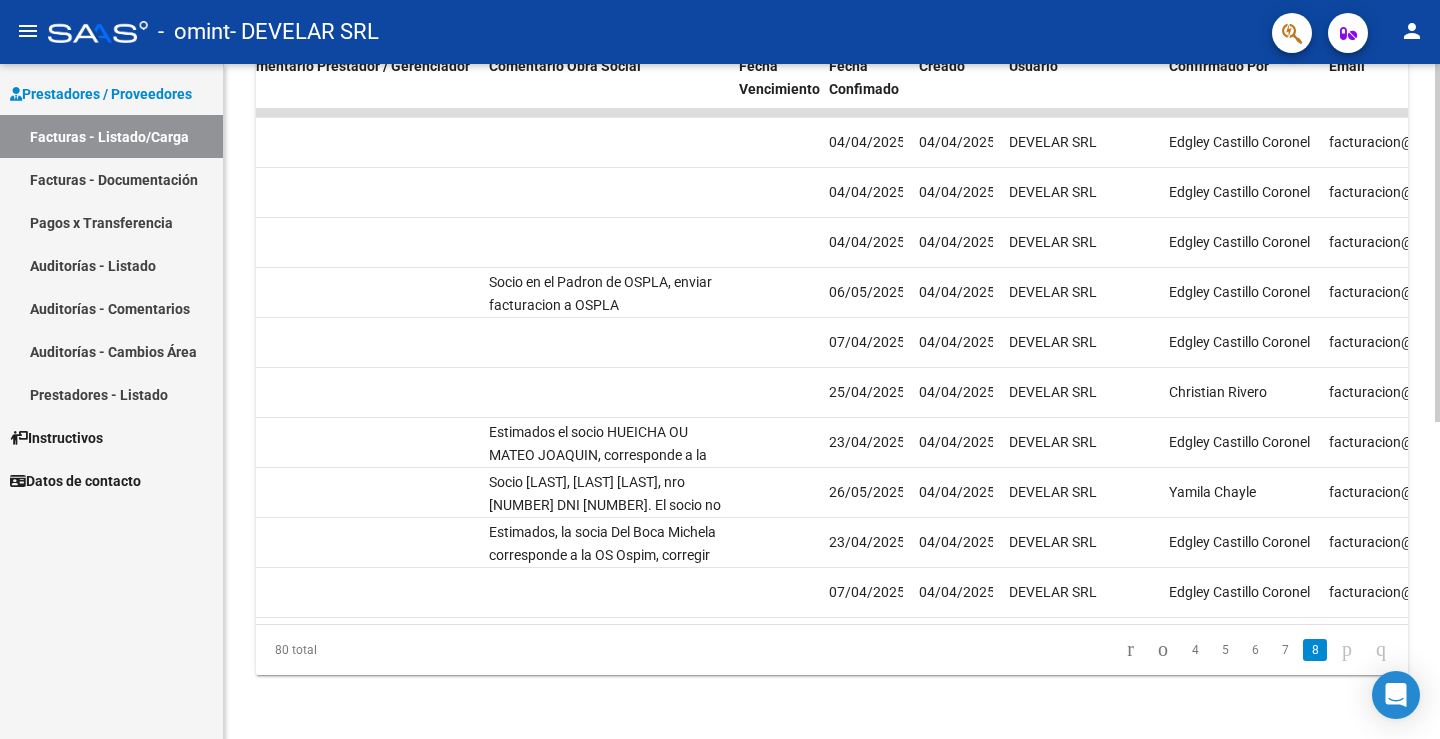 scroll, scrollTop: 0, scrollLeft: 2958, axis: horizontal 